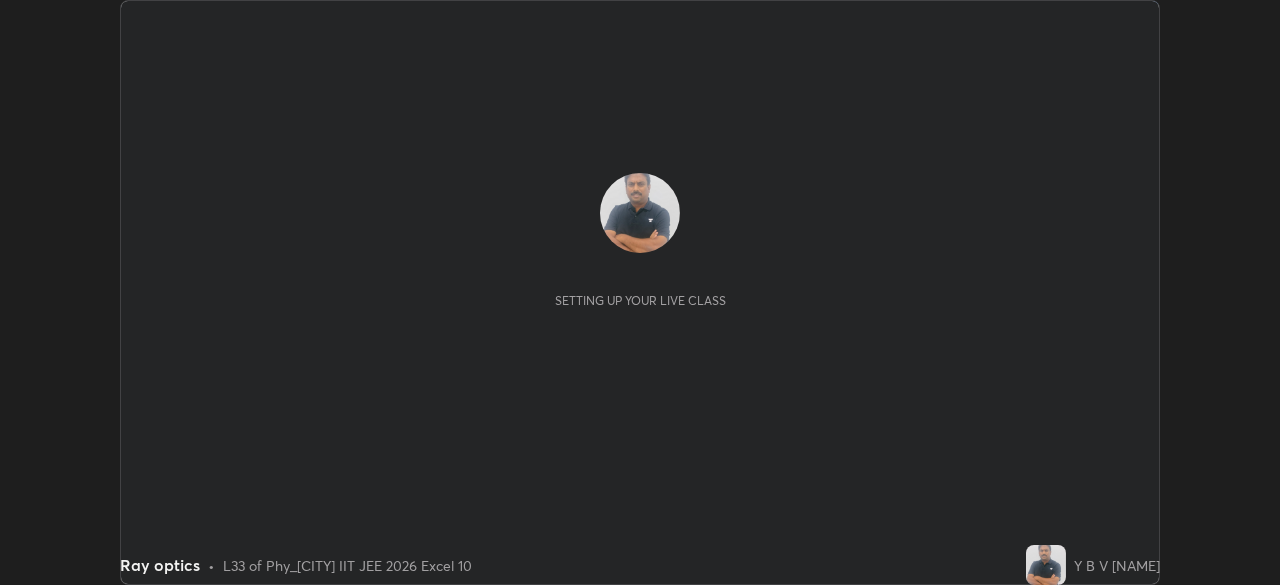 scroll, scrollTop: 0, scrollLeft: 0, axis: both 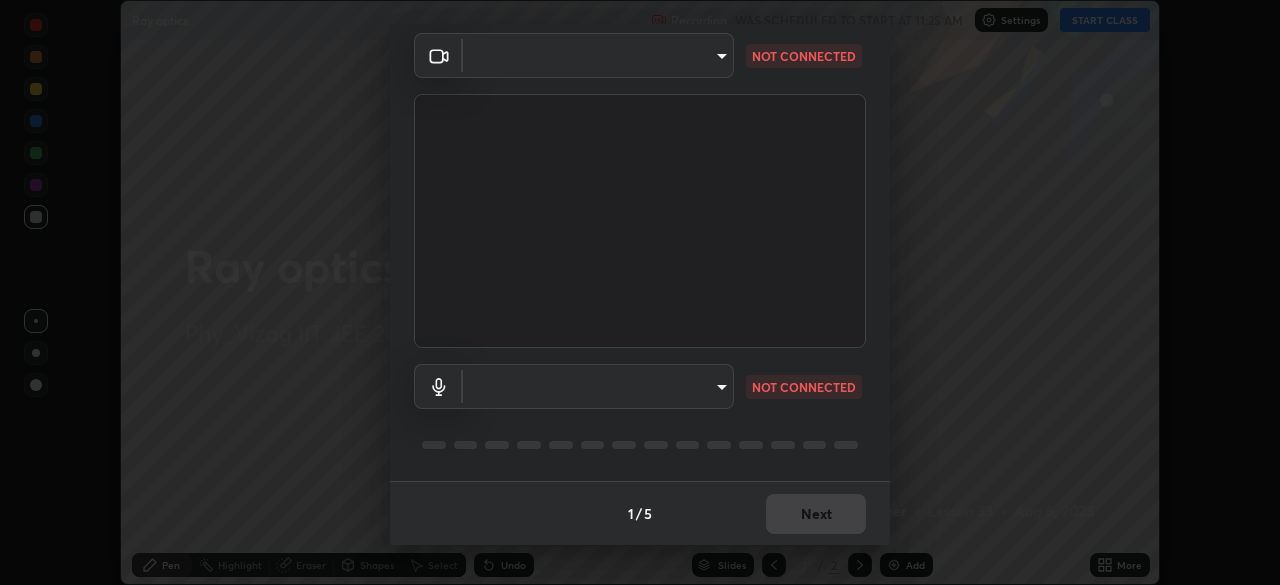 type on "f7d88b7f490f9ec95635f5d3efc957bb9f6aac68f78fe440e6c1e4bcfa0d052b" 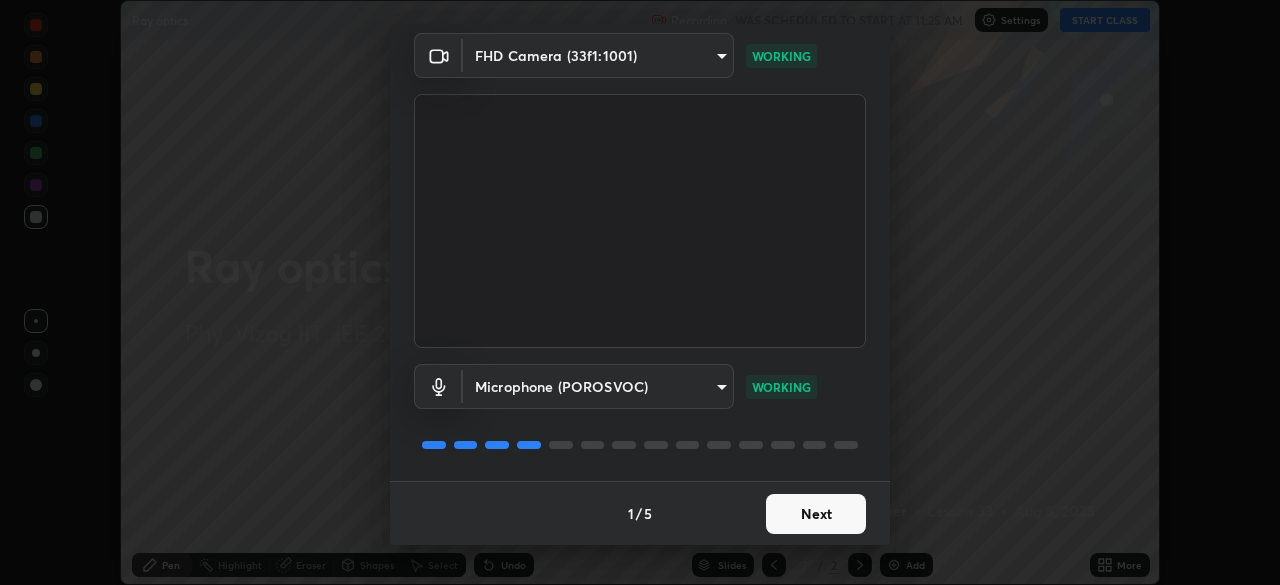 click on "Next" at bounding box center (816, 514) 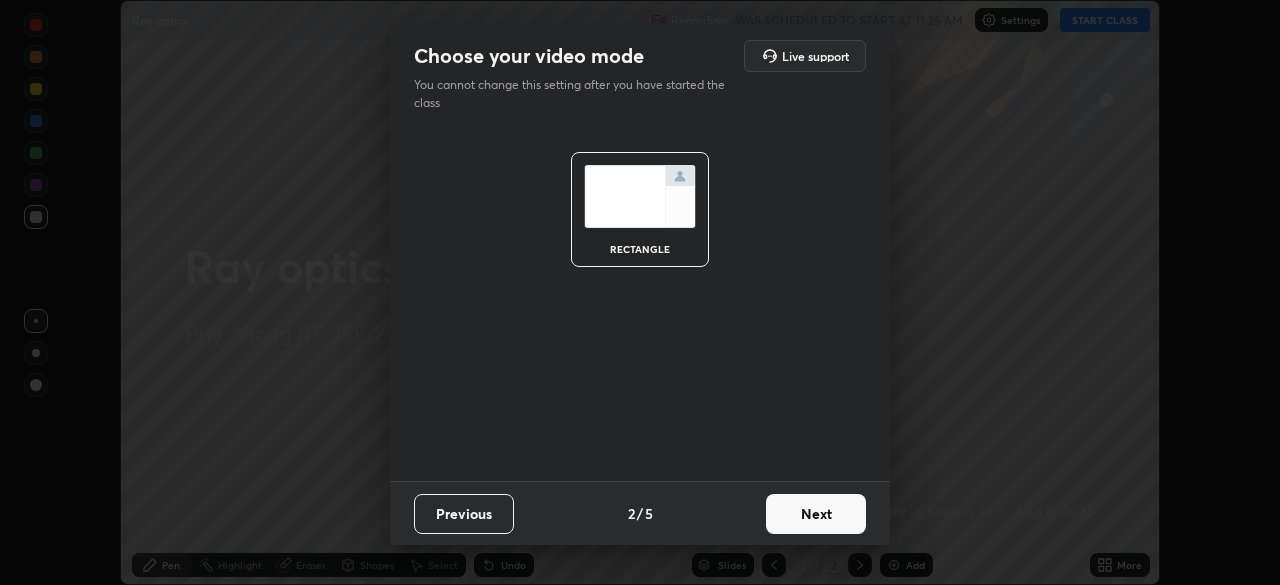 scroll, scrollTop: 0, scrollLeft: 0, axis: both 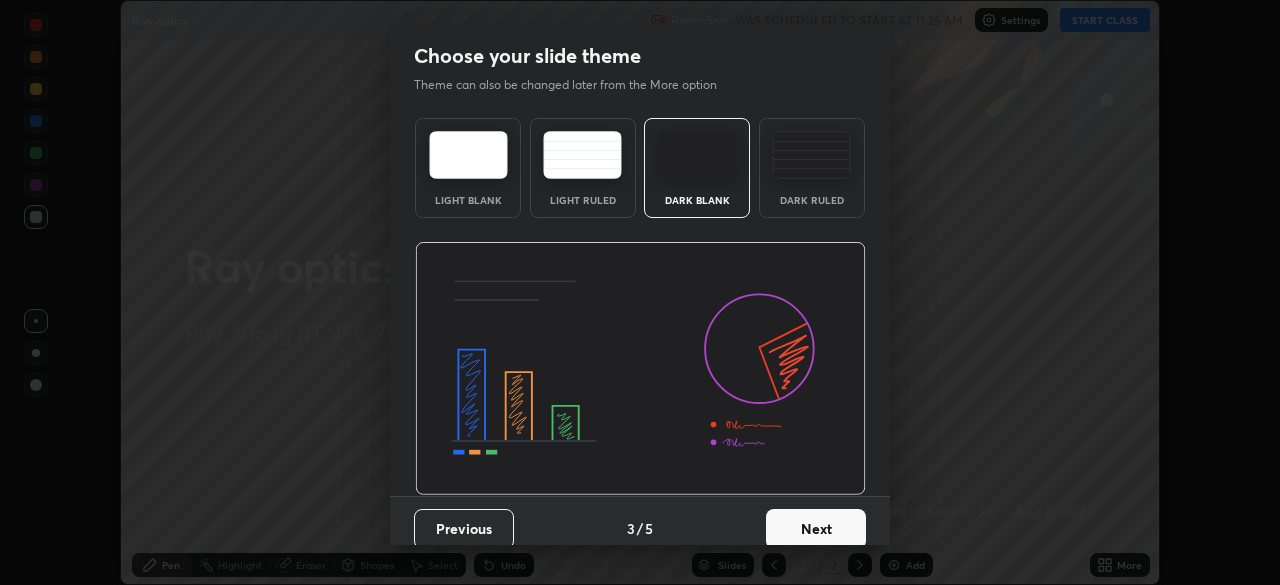 click on "Next" at bounding box center [816, 529] 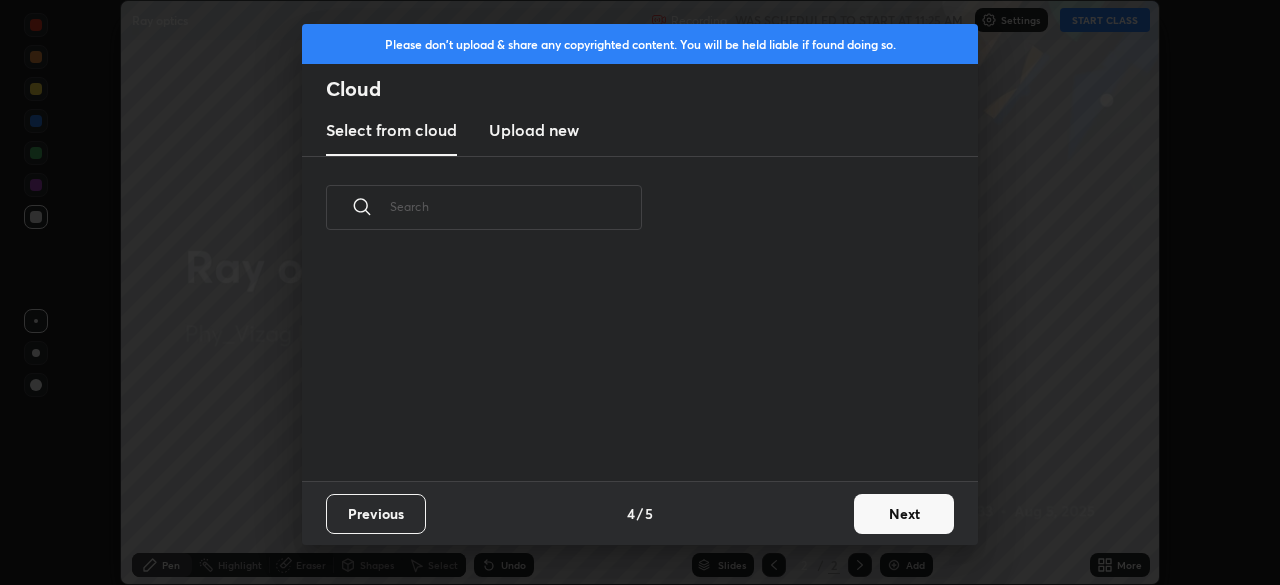 scroll, scrollTop: 7, scrollLeft: 11, axis: both 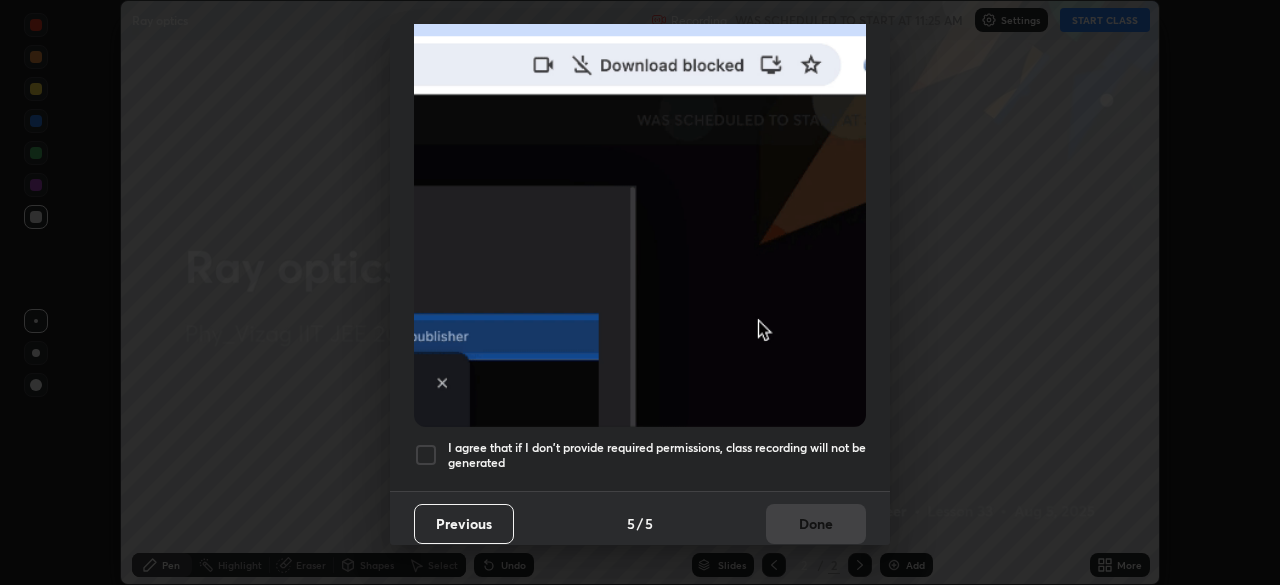 click at bounding box center (426, 455) 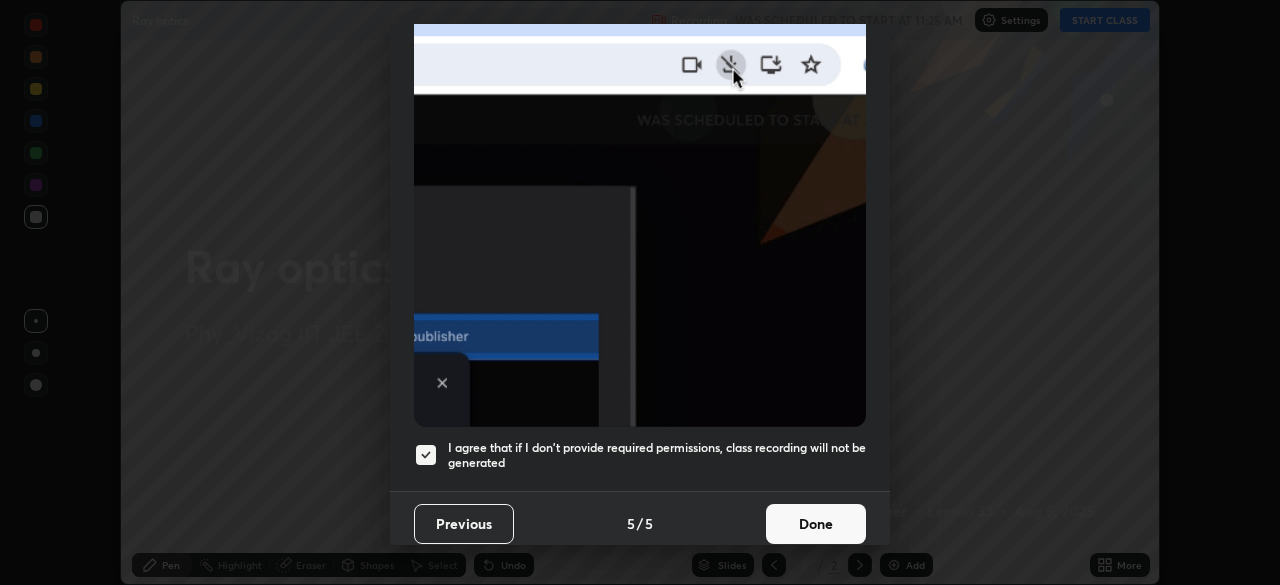 click on "Done" at bounding box center (816, 524) 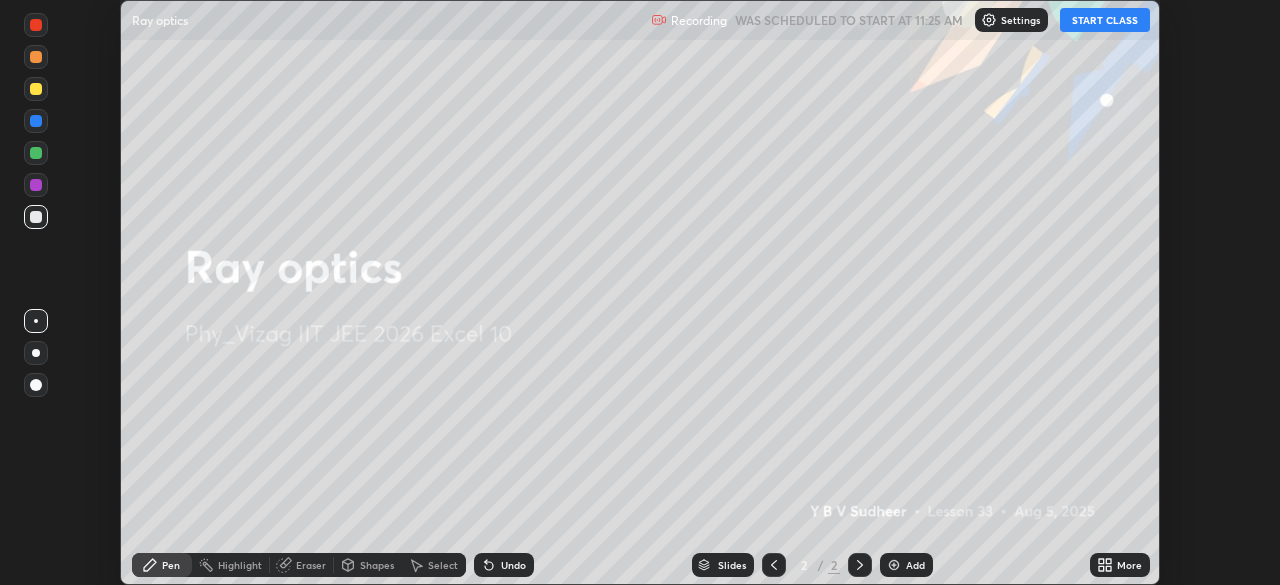 click at bounding box center [894, 565] 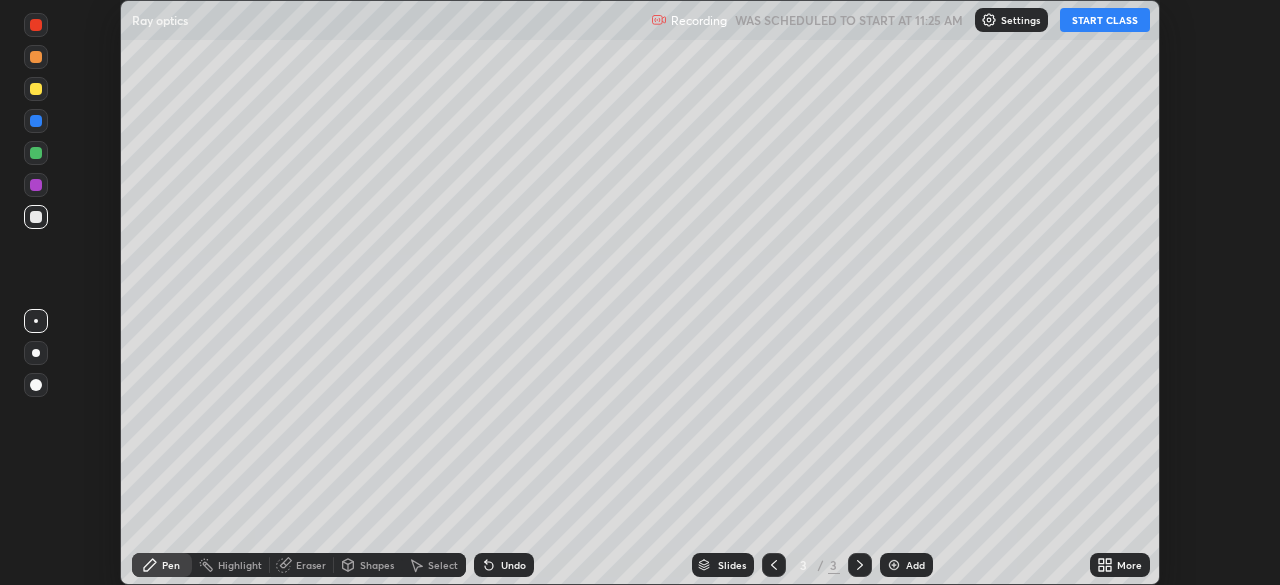 click 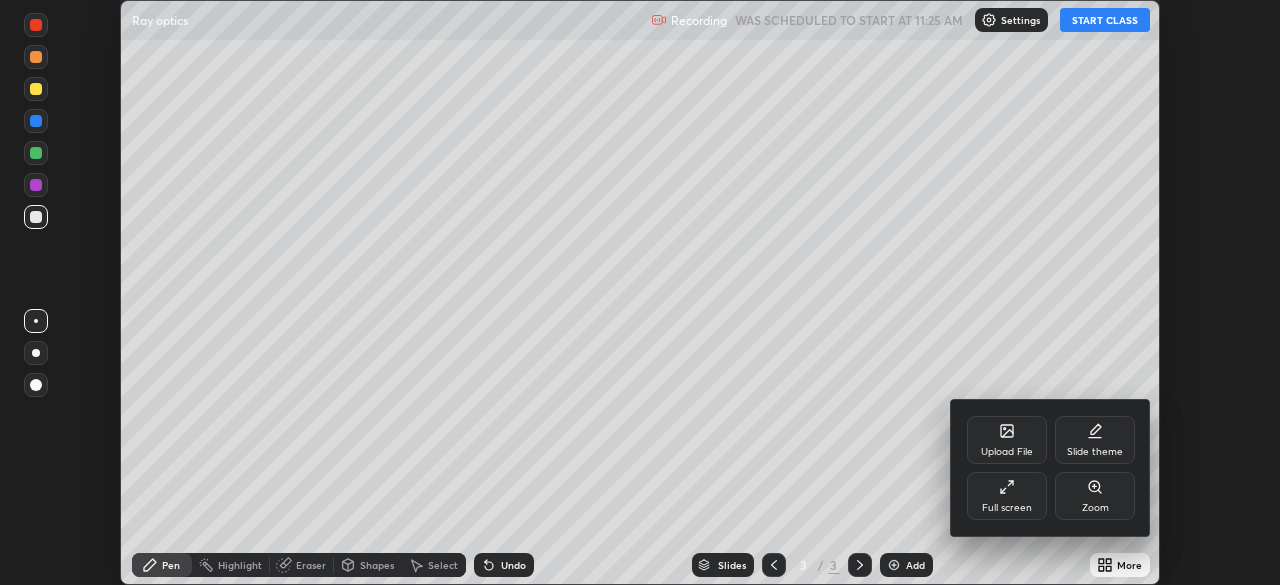 click 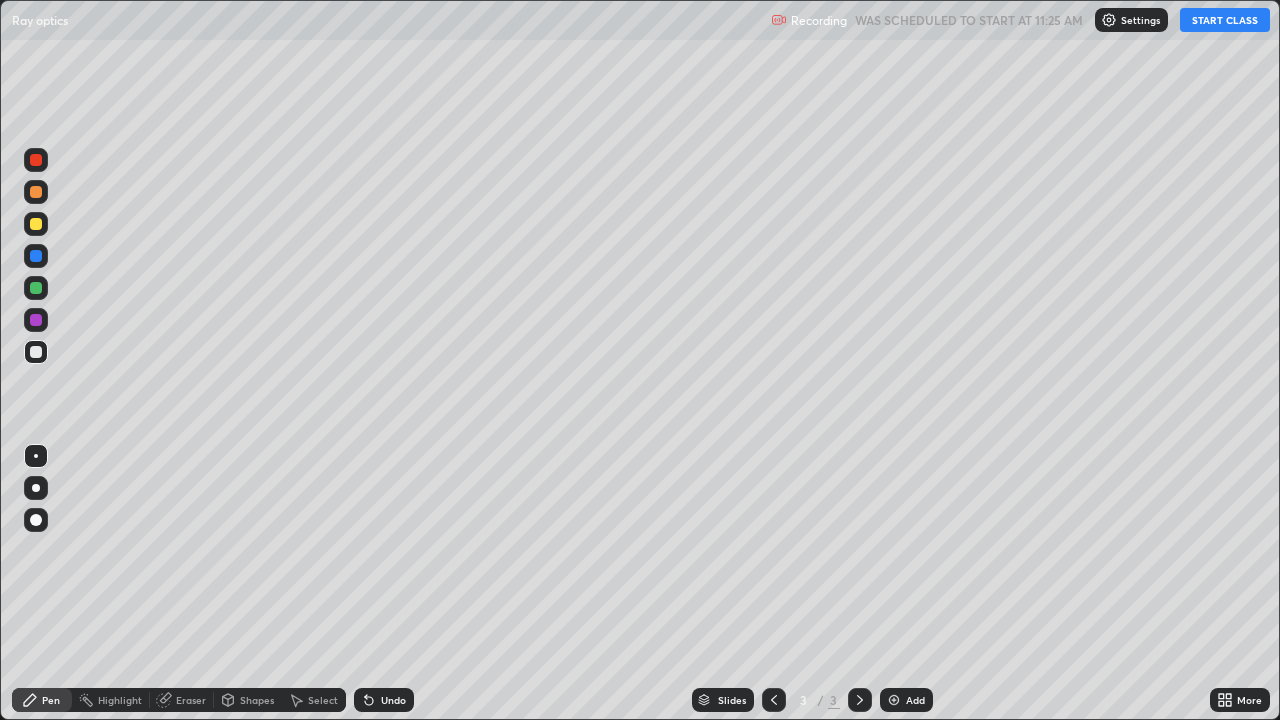 scroll, scrollTop: 99280, scrollLeft: 98720, axis: both 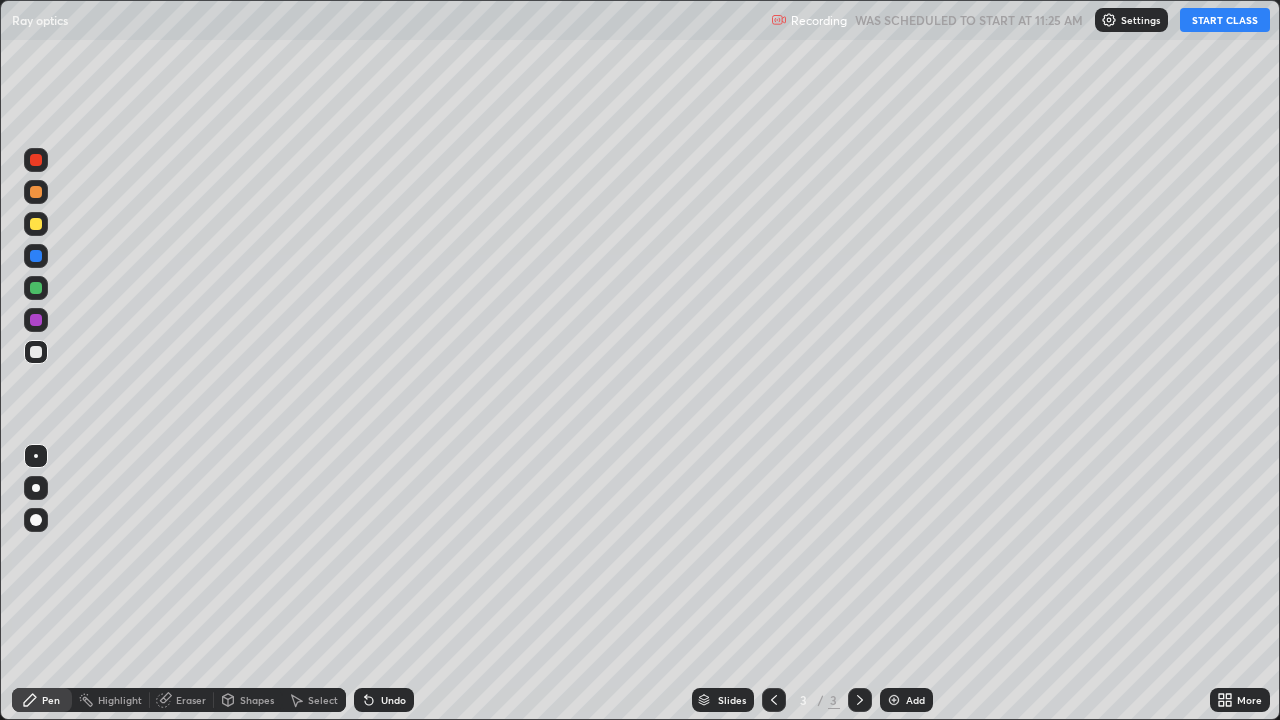 click on "START CLASS" at bounding box center (1225, 20) 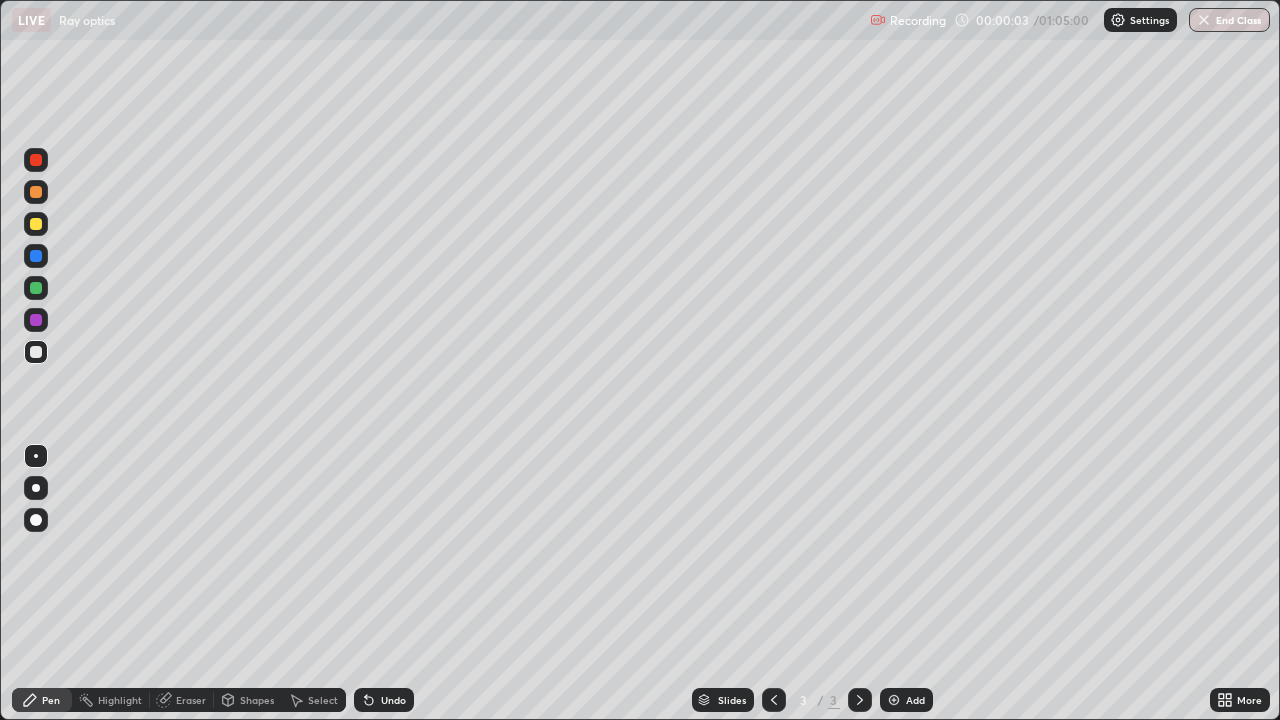click at bounding box center (36, 488) 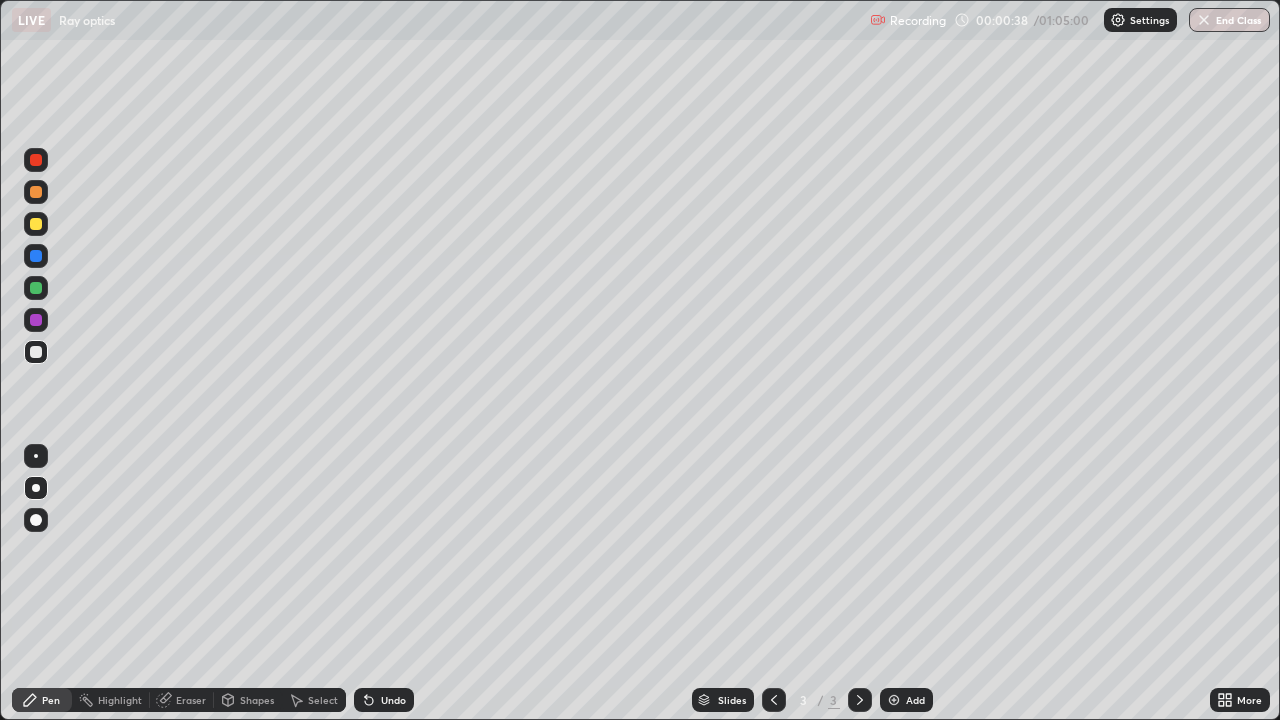 click on "Shapes" at bounding box center (257, 700) 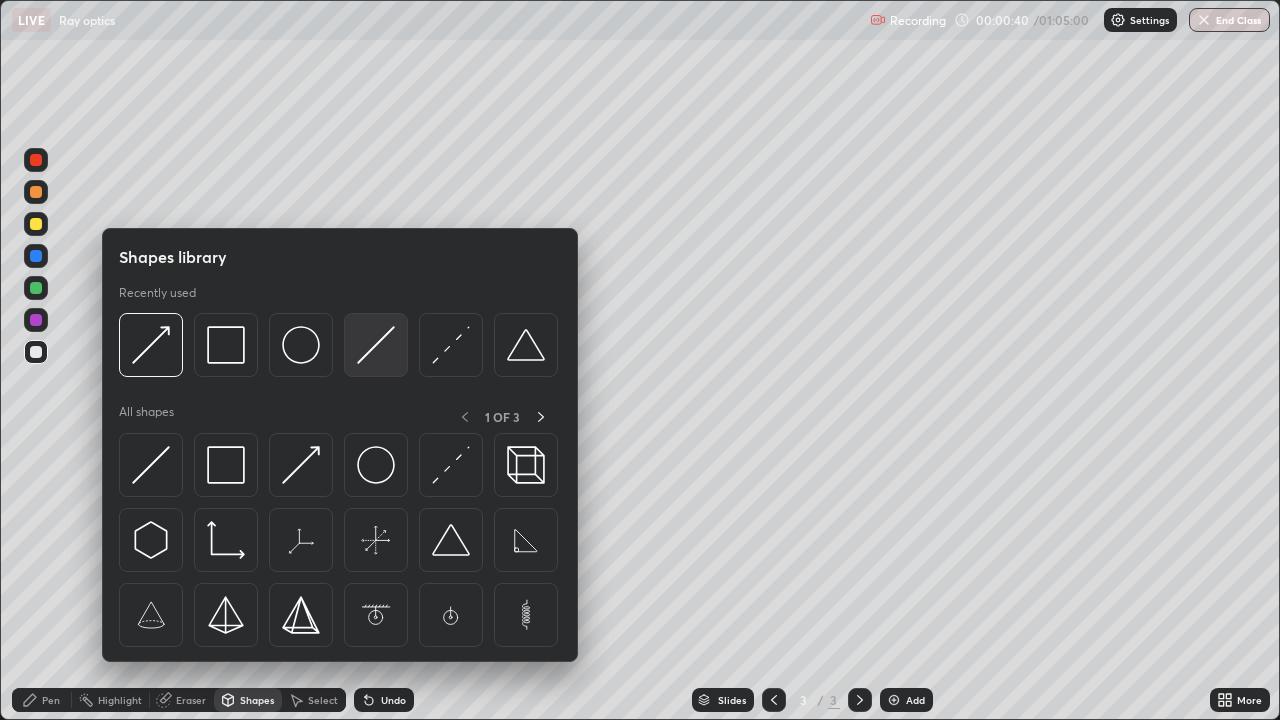 click at bounding box center [376, 345] 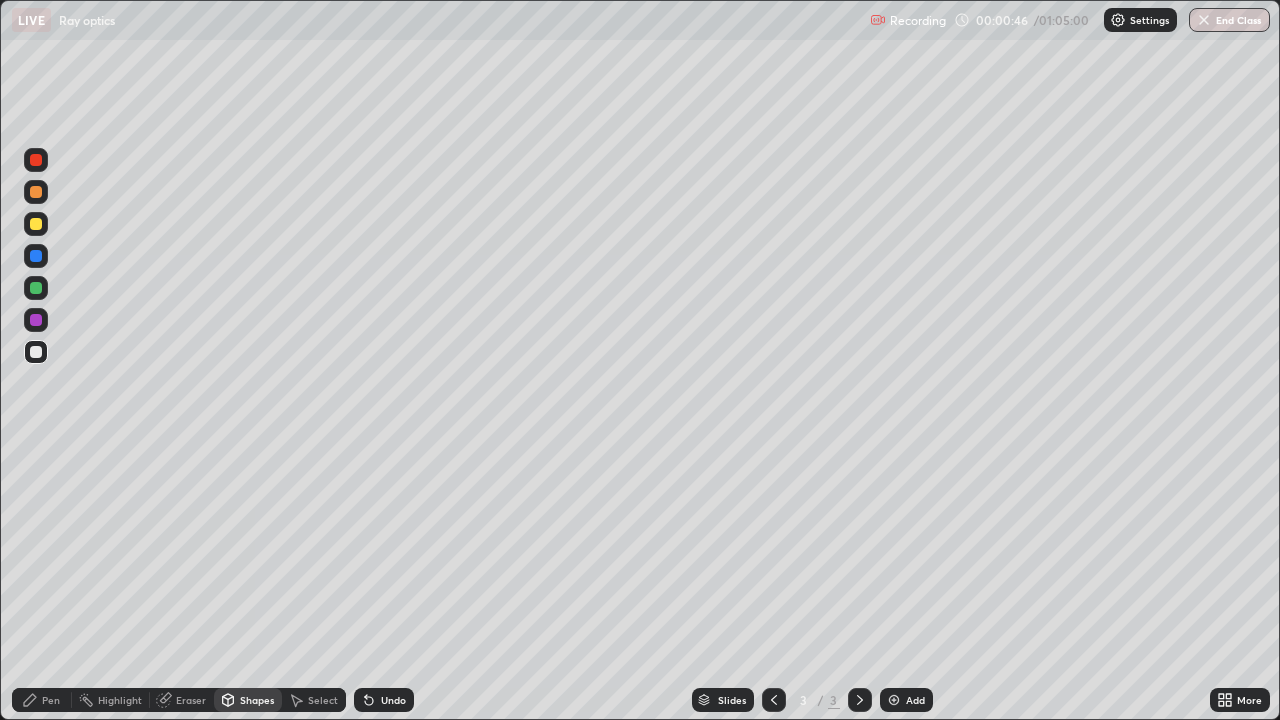 click on "Pen" at bounding box center (51, 700) 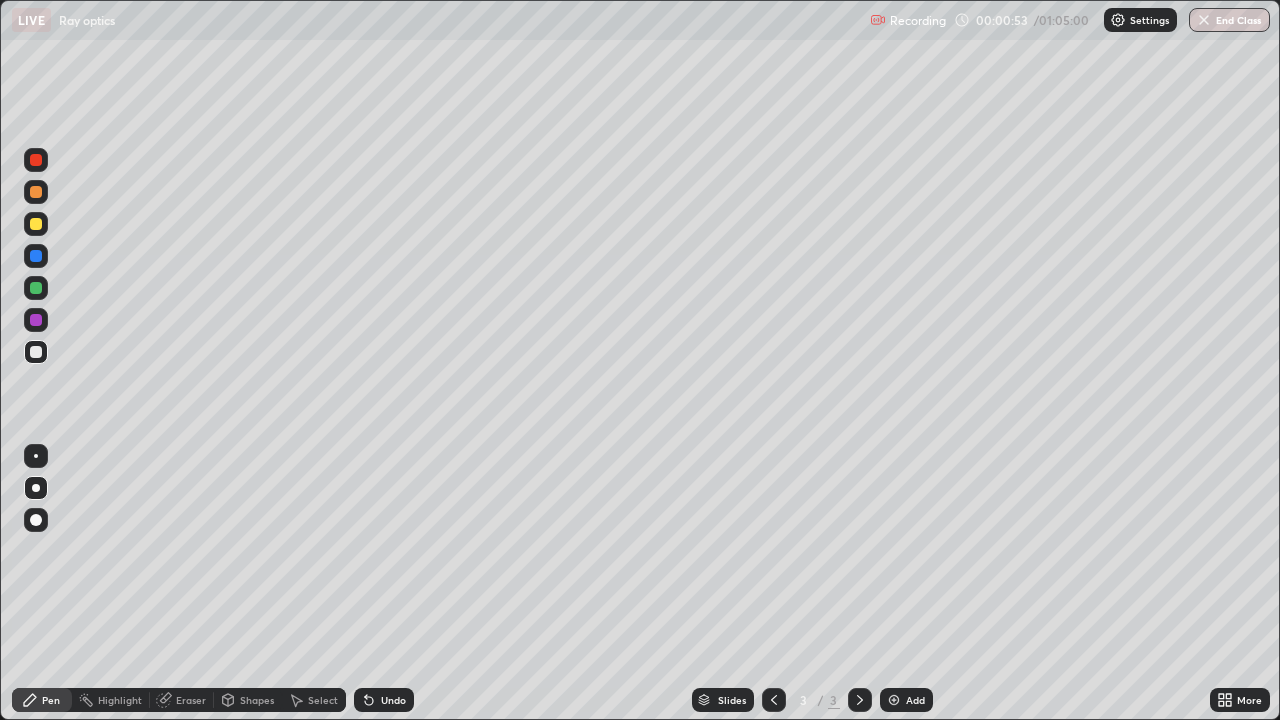 click on "Shapes" at bounding box center (257, 700) 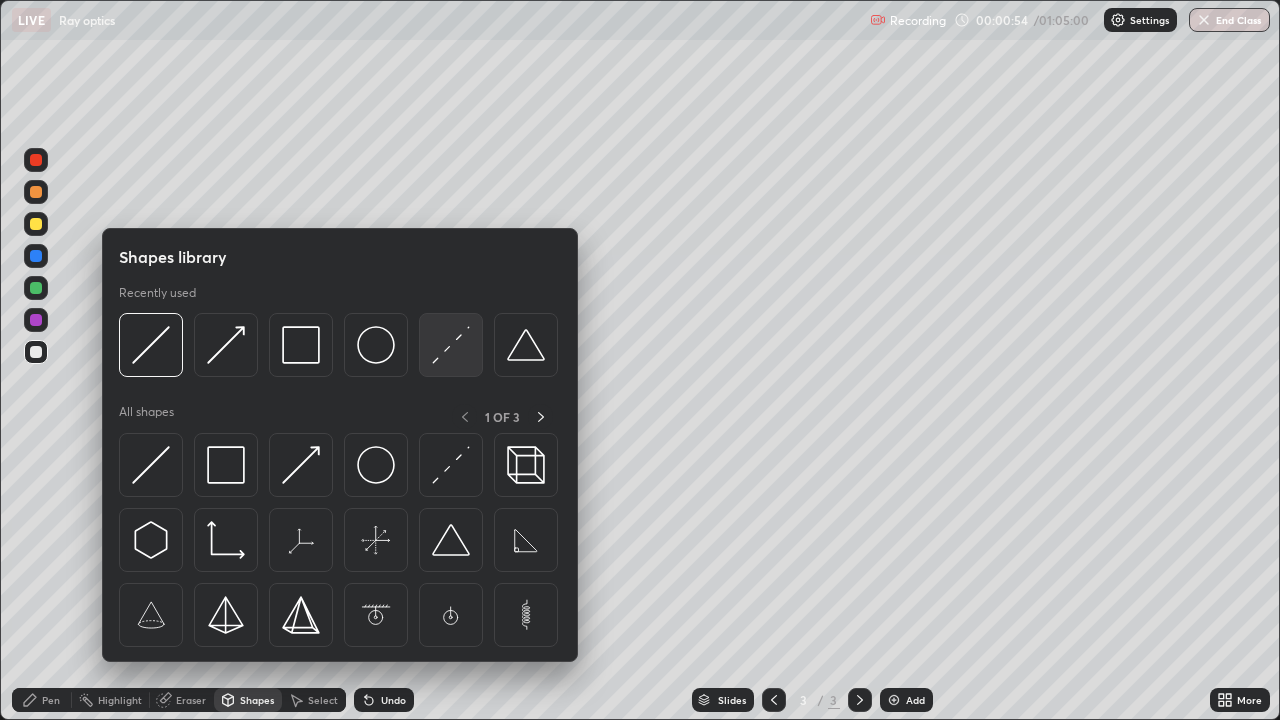 click at bounding box center (451, 345) 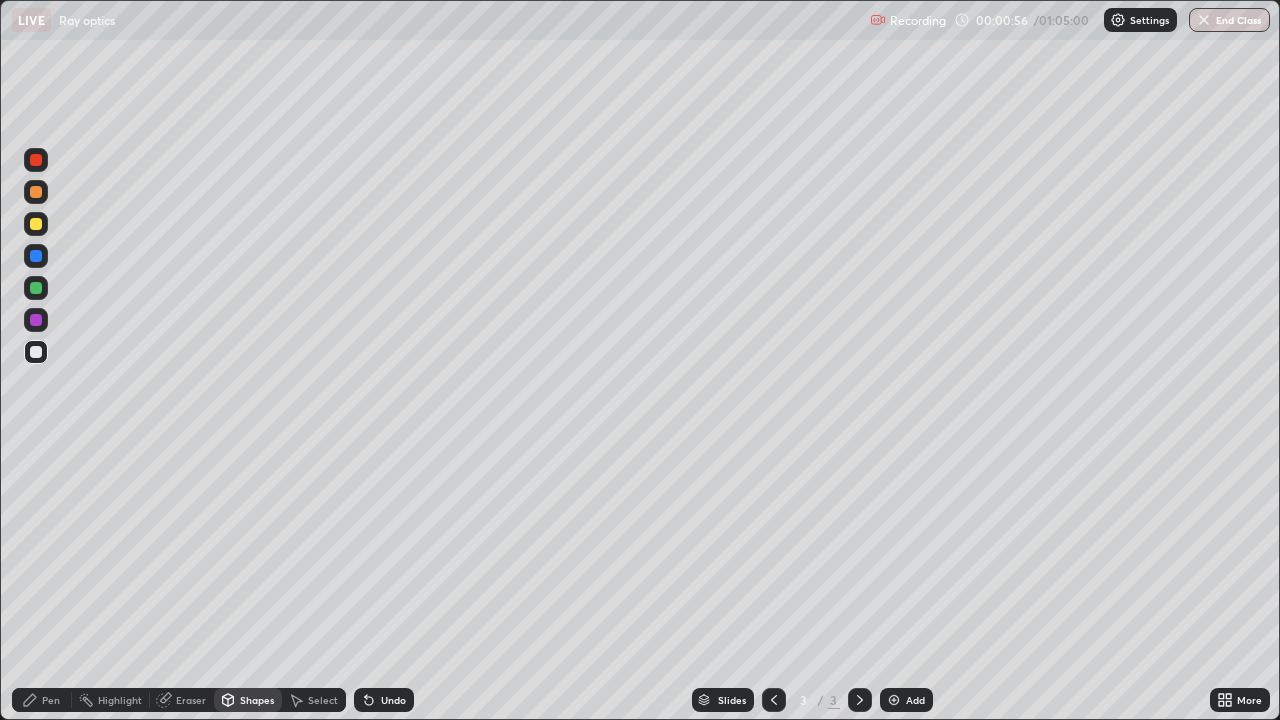 click on "Shapes" at bounding box center [248, 700] 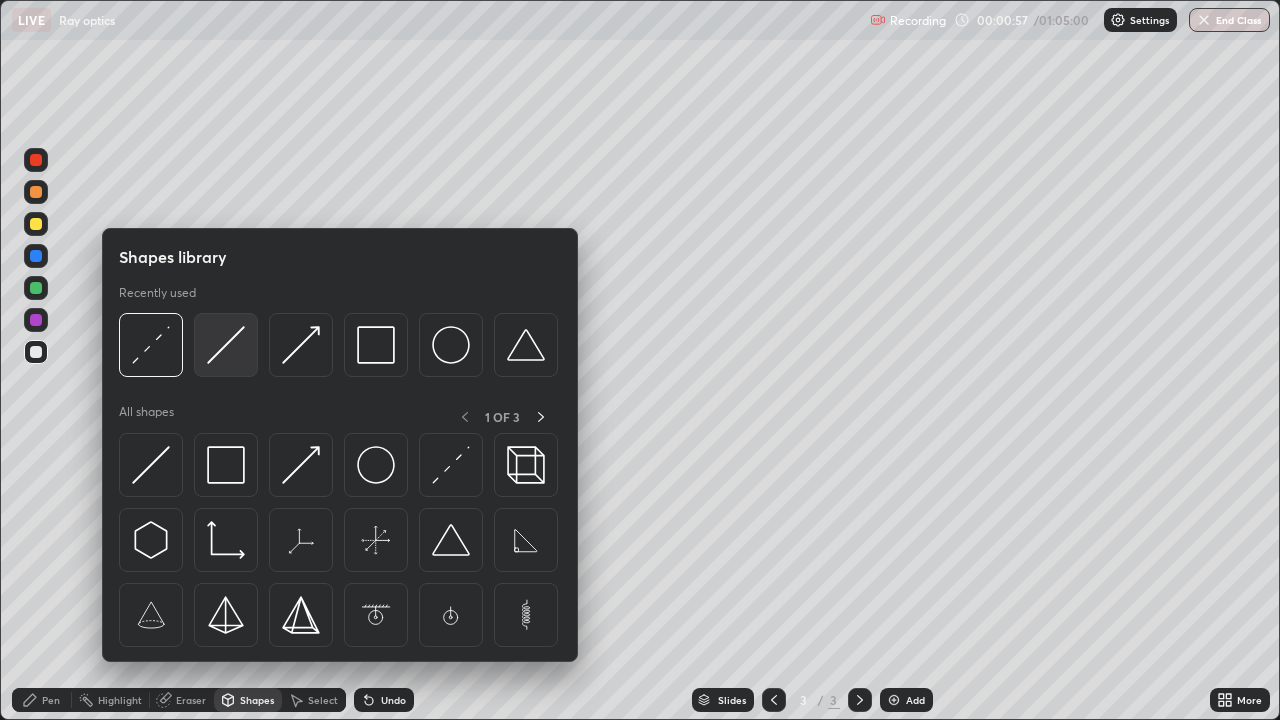 click at bounding box center (226, 345) 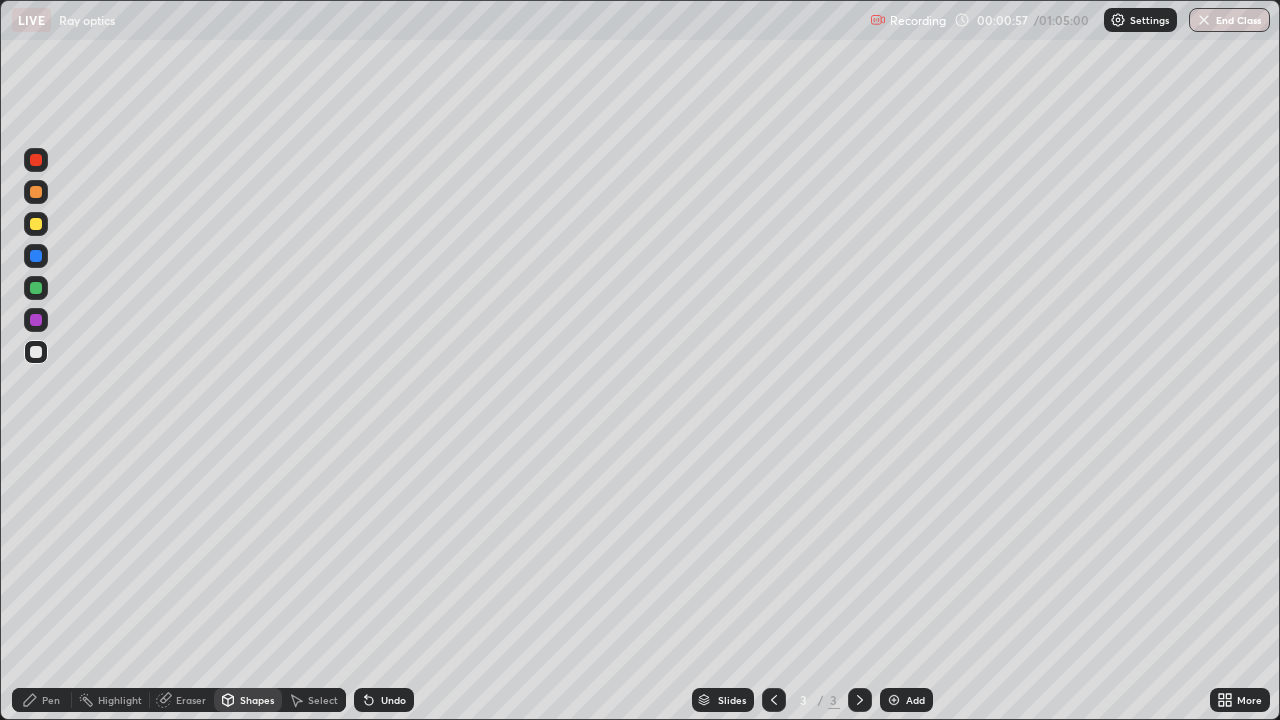click at bounding box center [36, 320] 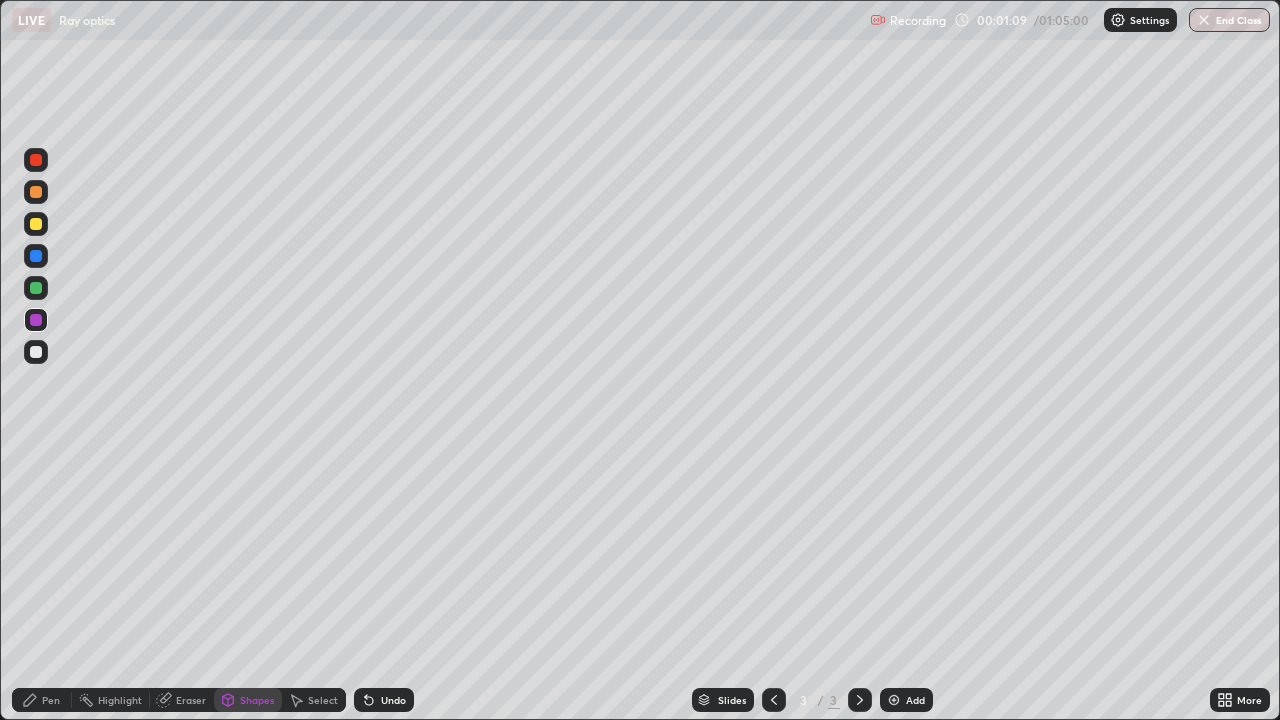 click on "Pen" at bounding box center [51, 700] 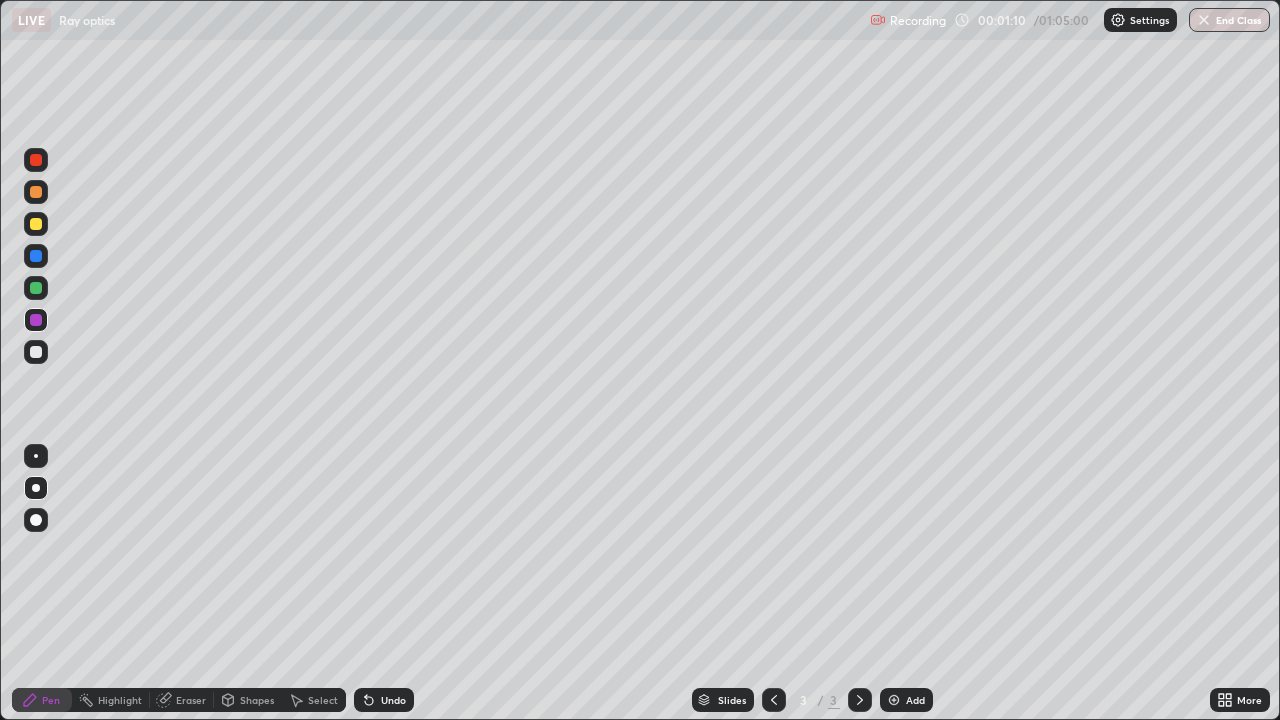 click at bounding box center (36, 288) 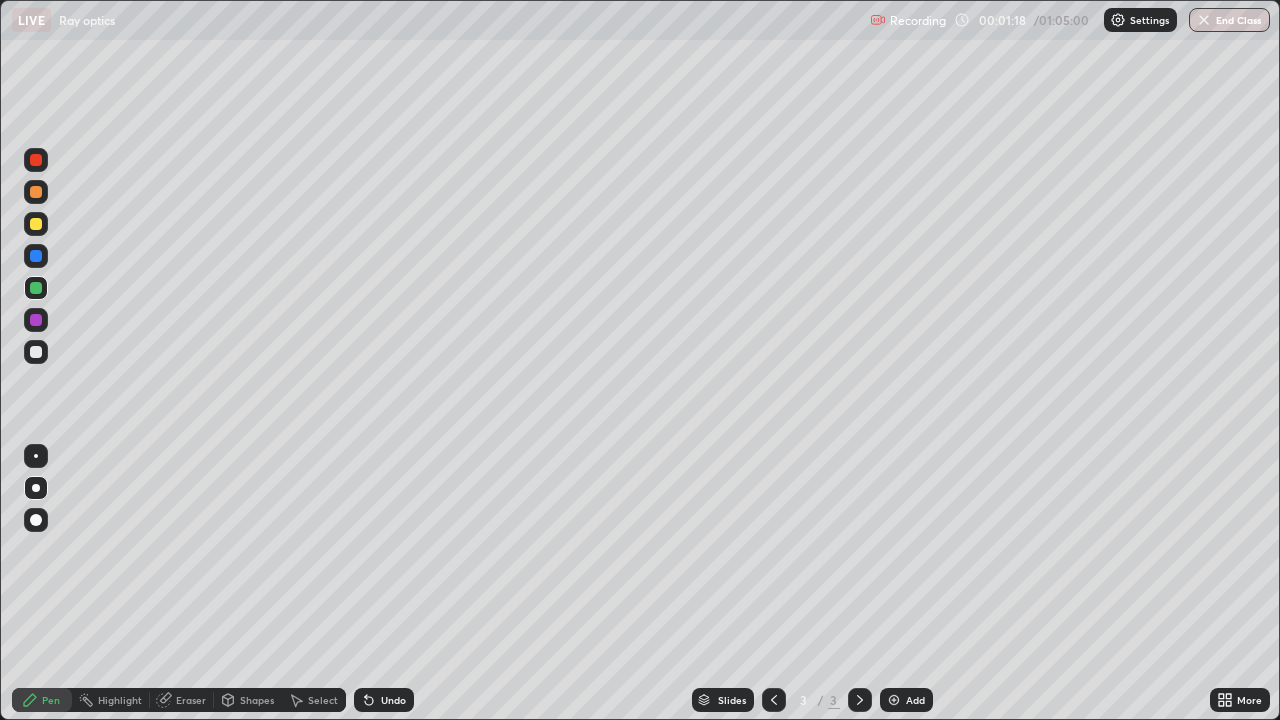 click on "Undo" at bounding box center (384, 700) 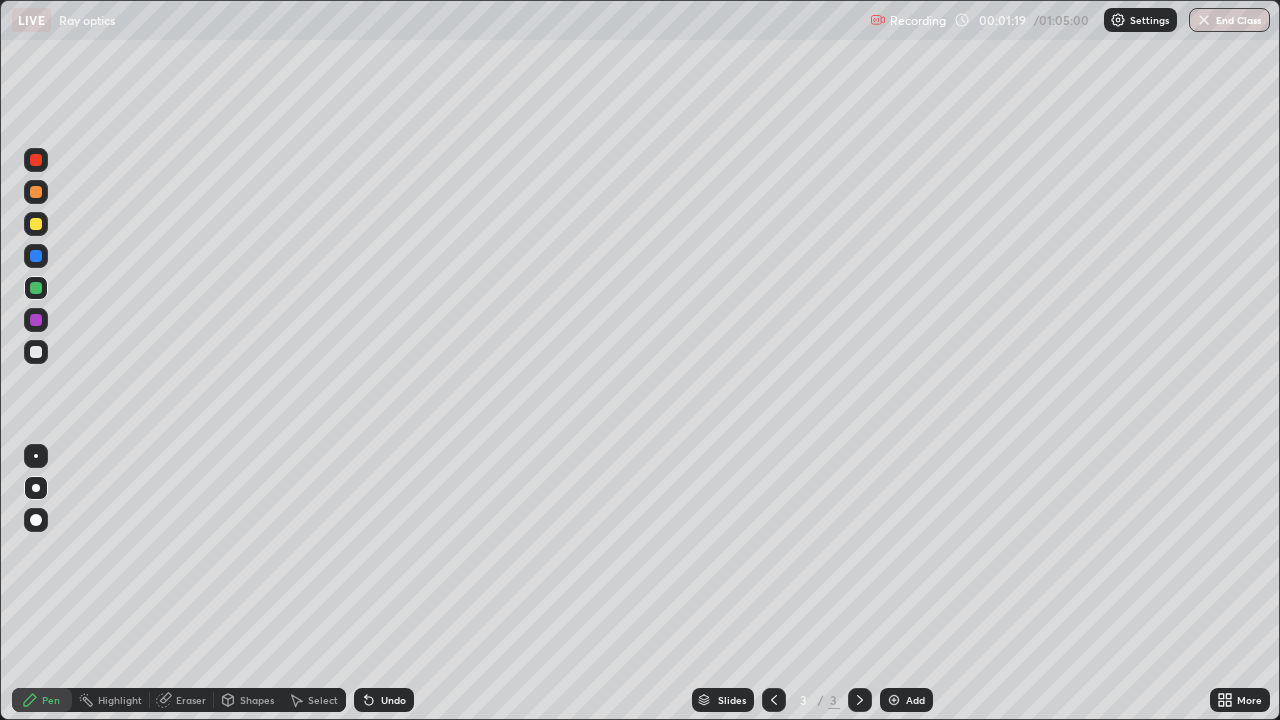 click on "Shapes" at bounding box center [257, 700] 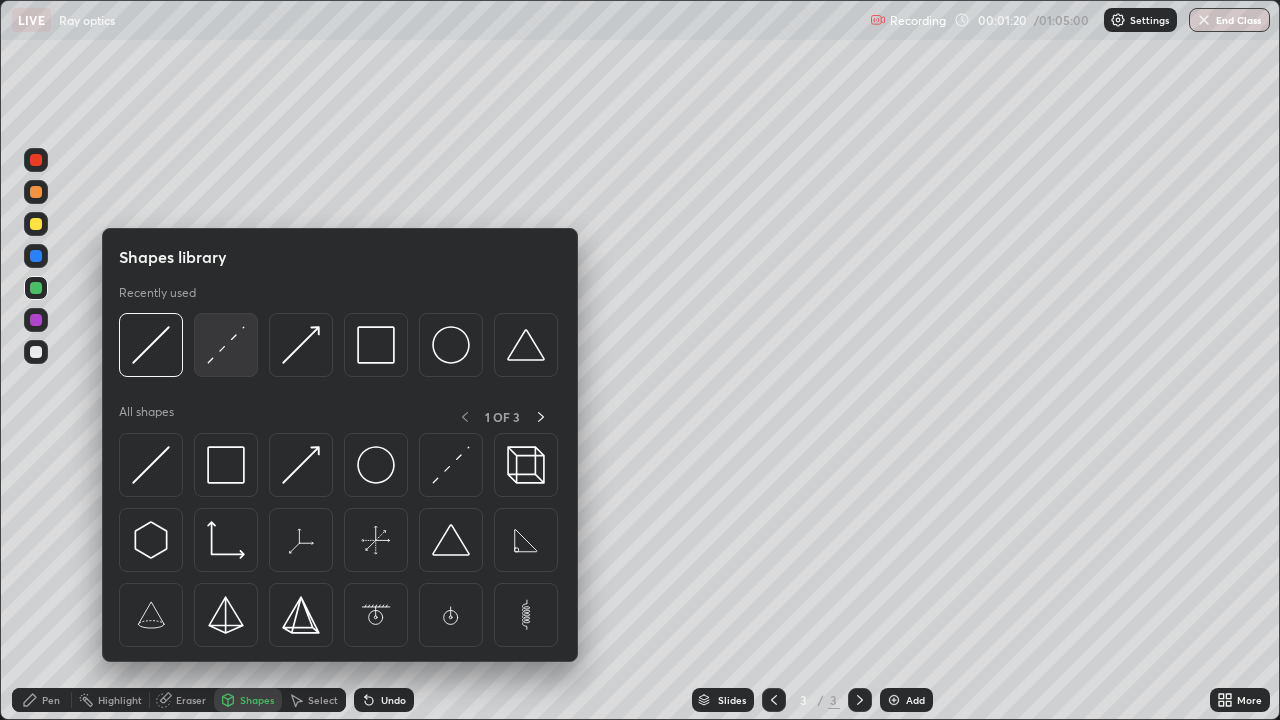 click at bounding box center (226, 345) 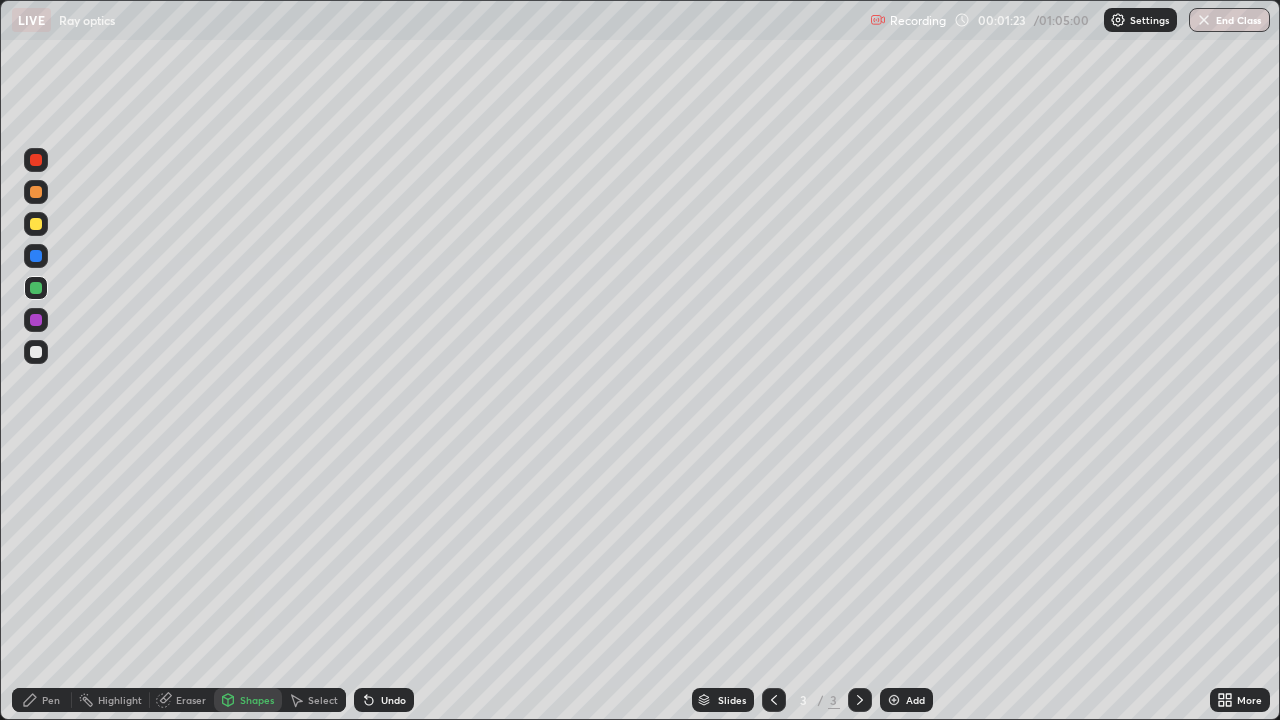 click on "Pen" at bounding box center [51, 700] 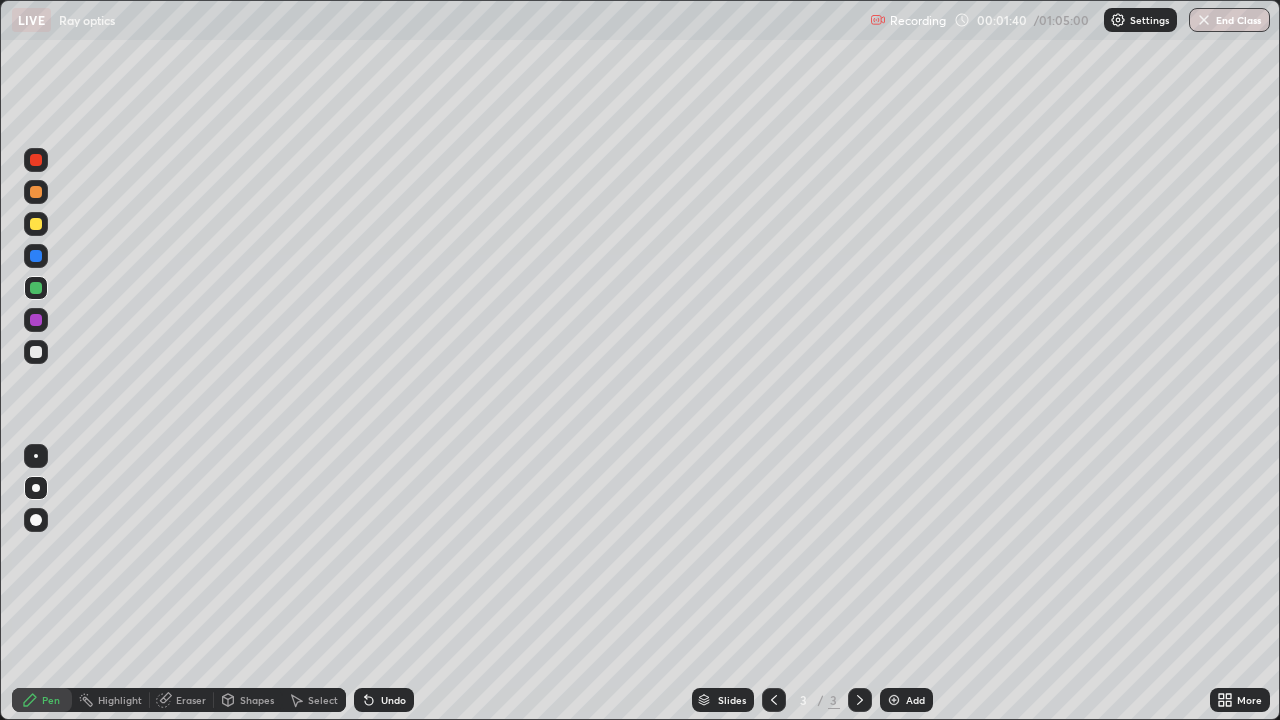 click at bounding box center [36, 224] 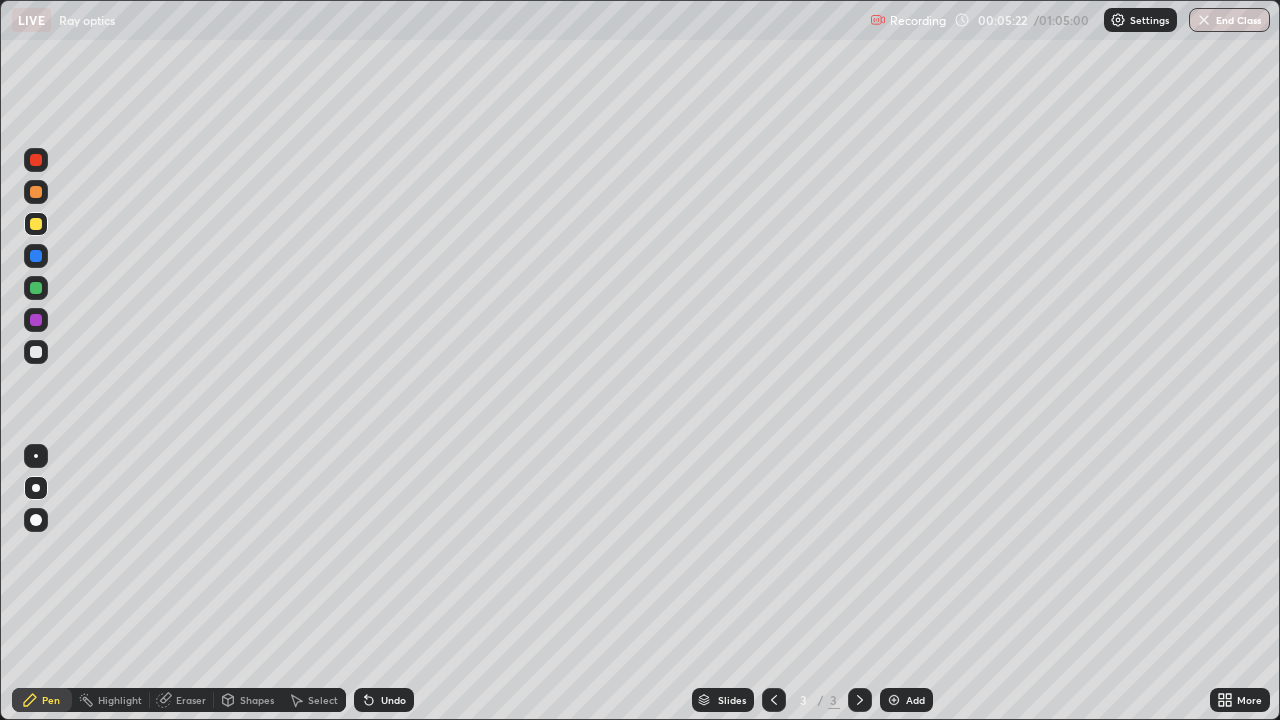click on "Undo" at bounding box center (393, 700) 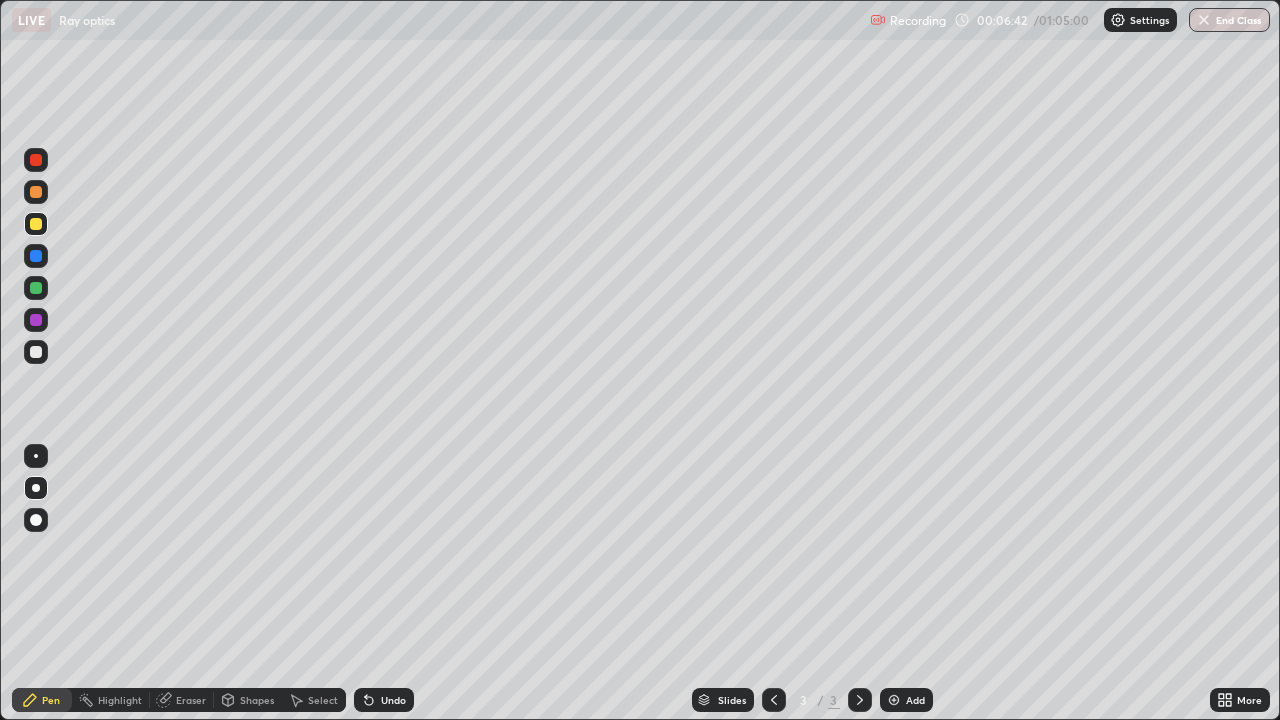 click on "Eraser" at bounding box center [191, 700] 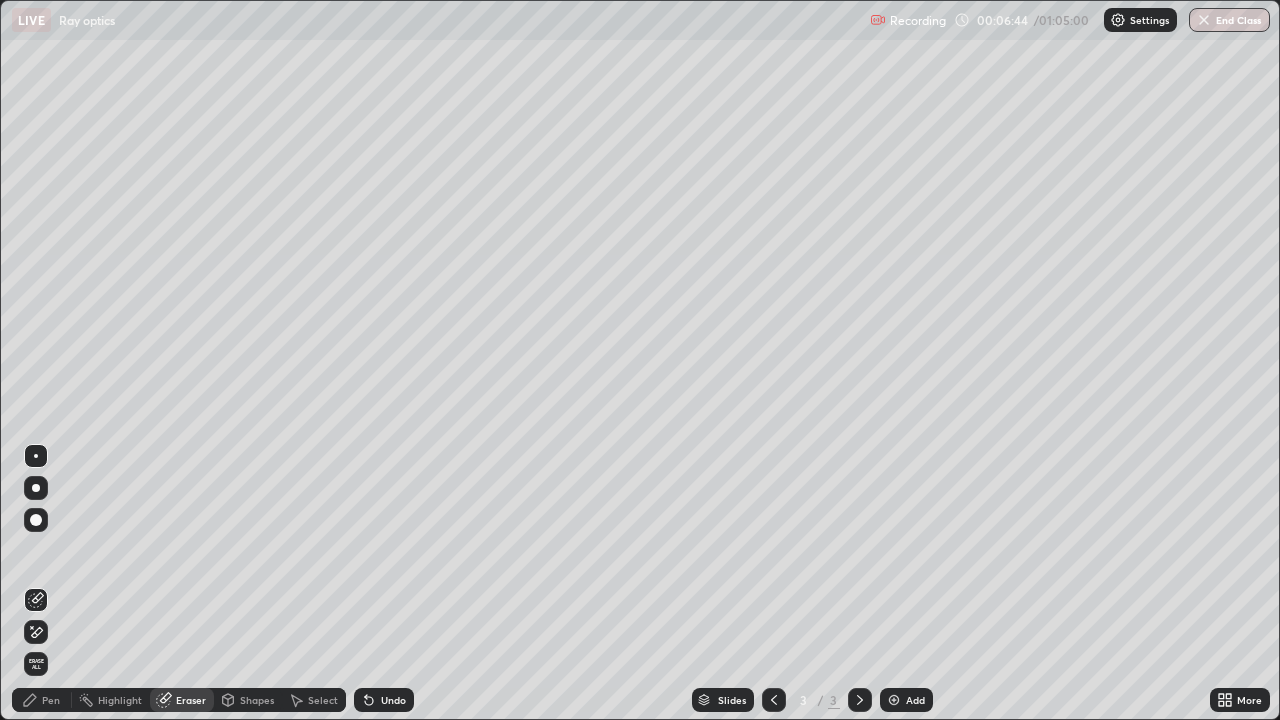 click 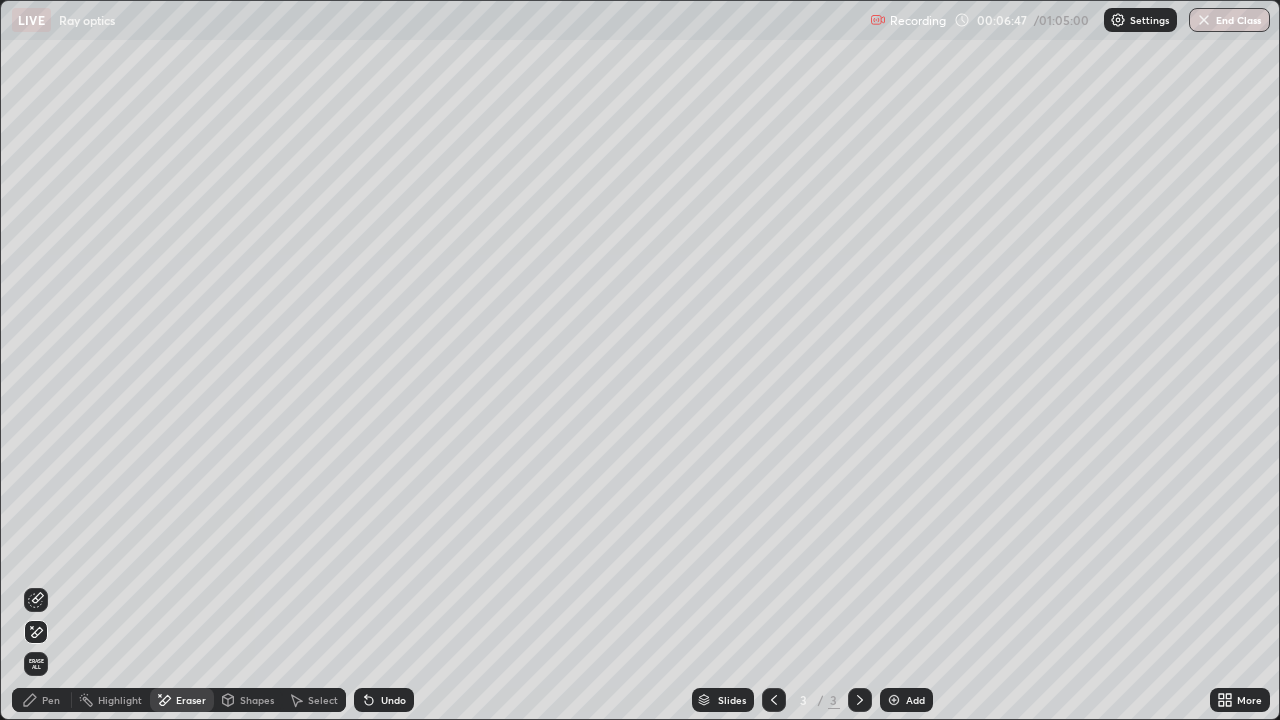 click on "Pen" at bounding box center (51, 700) 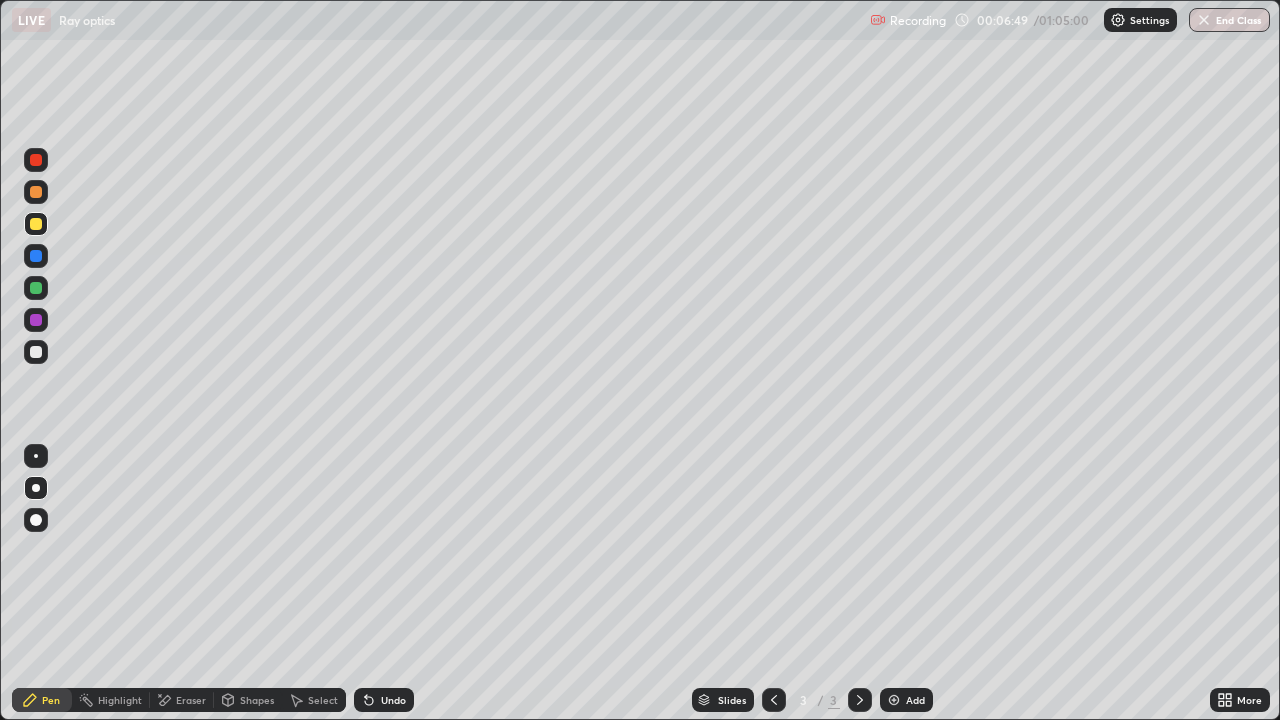 click on "Undo" at bounding box center (384, 700) 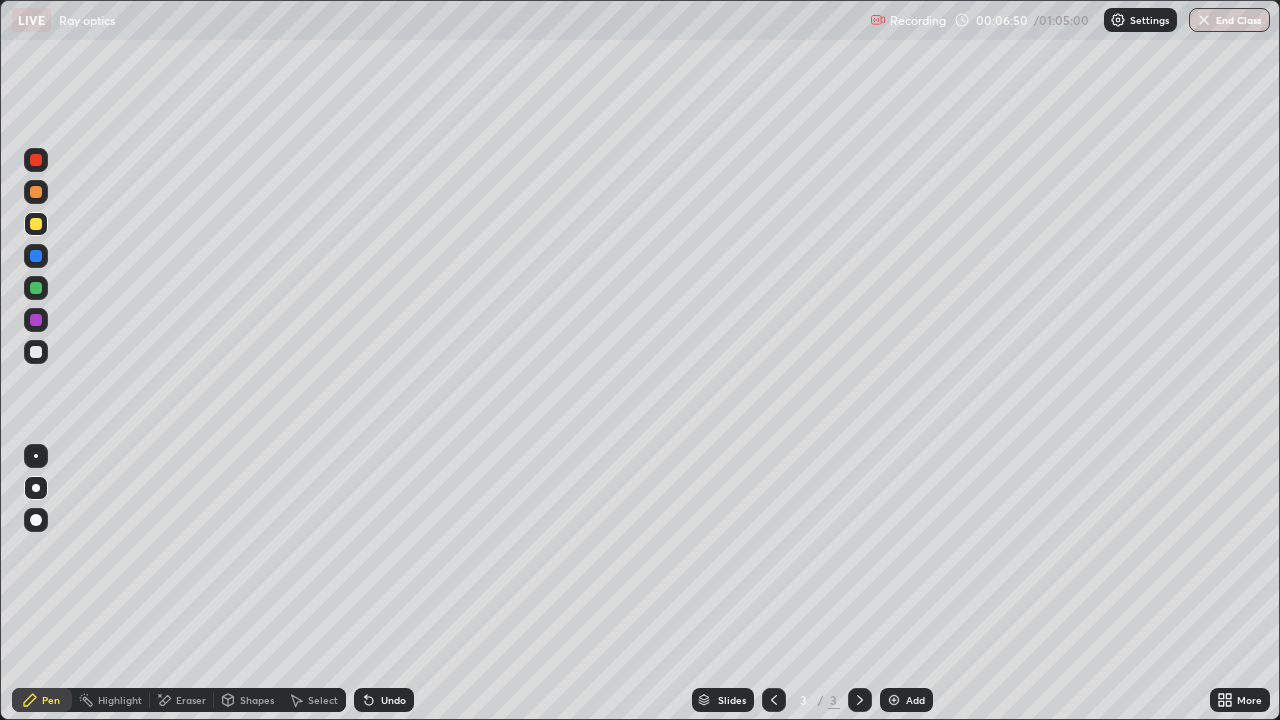 click on "Undo" at bounding box center [393, 700] 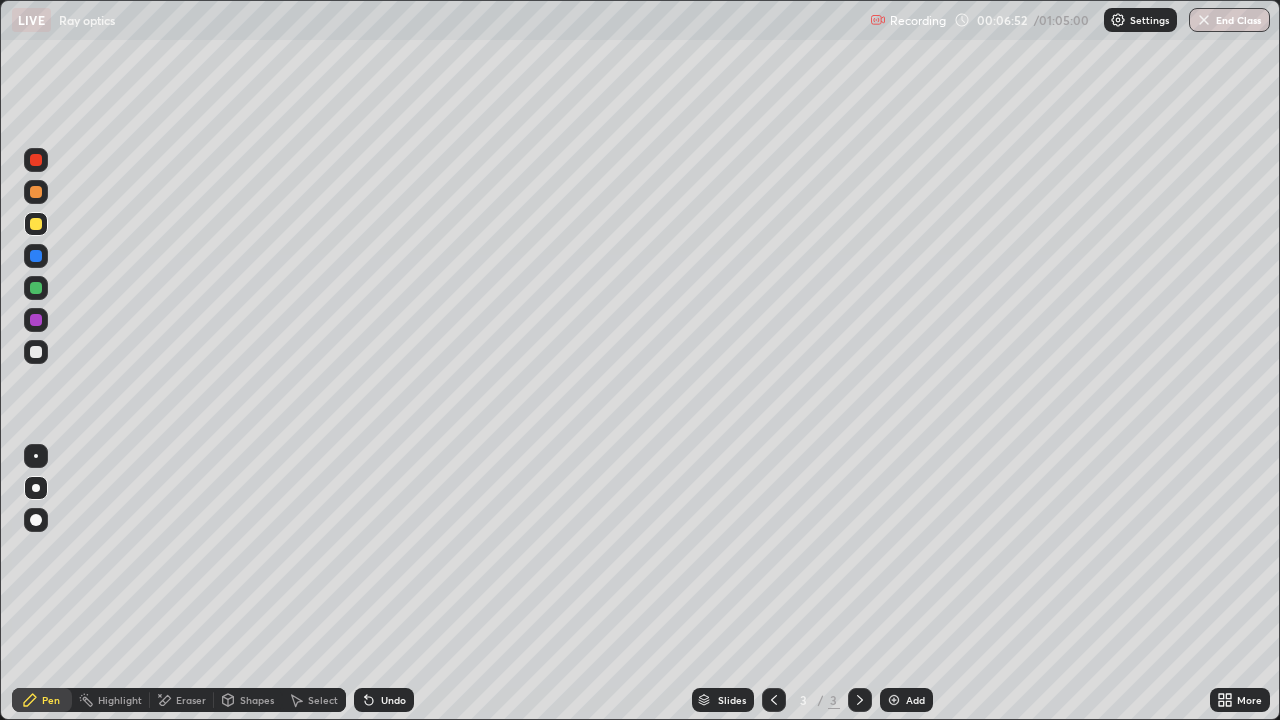 click on "Eraser" at bounding box center (191, 700) 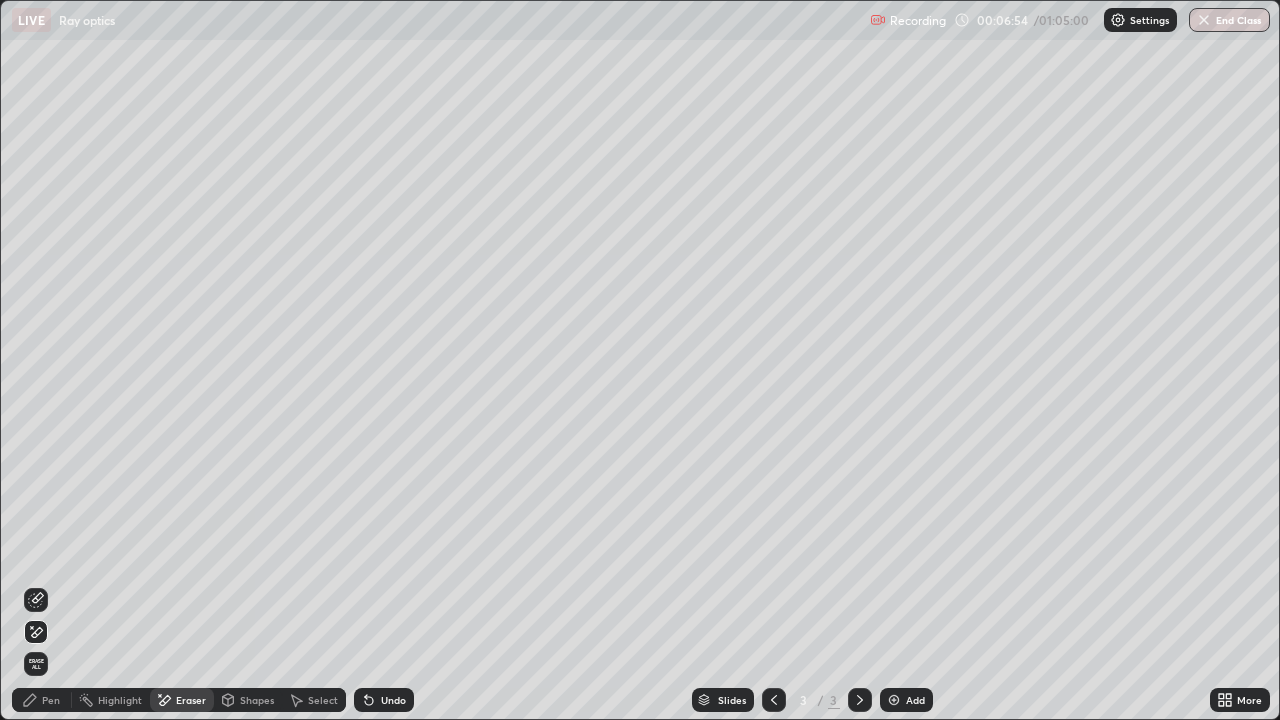 click on "Pen" at bounding box center [51, 700] 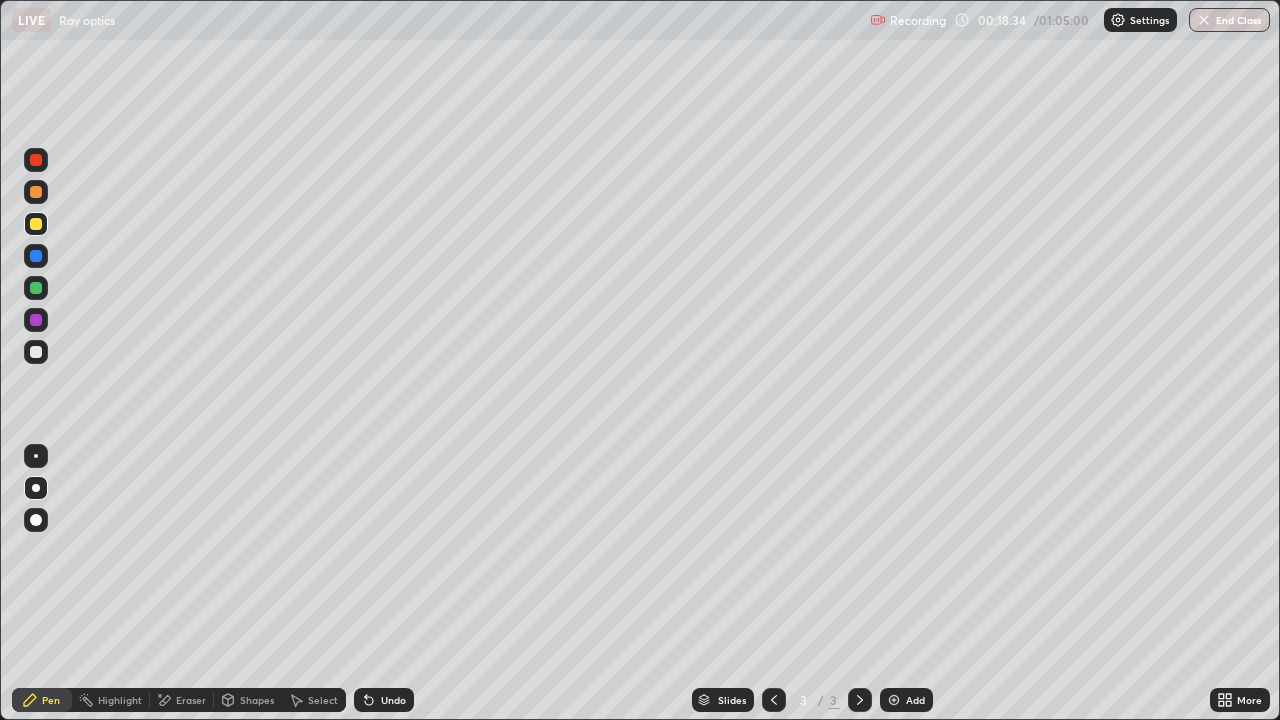 click on "Add" at bounding box center [915, 700] 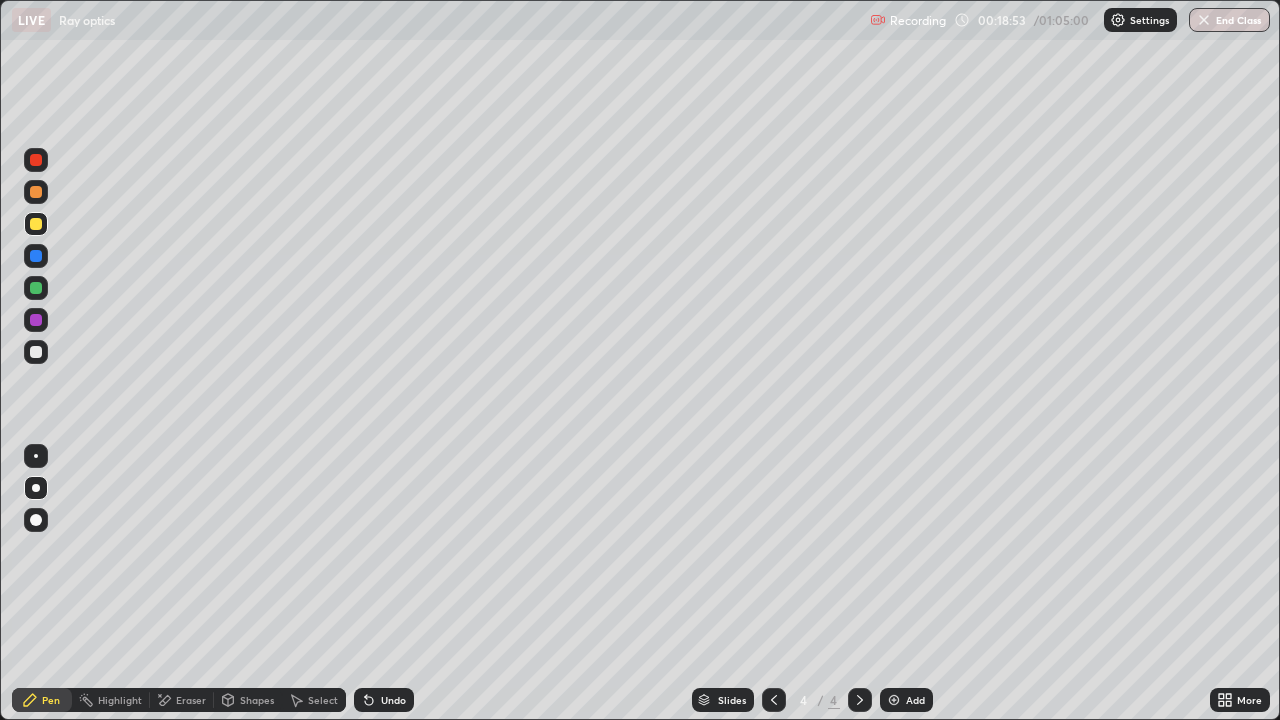 click 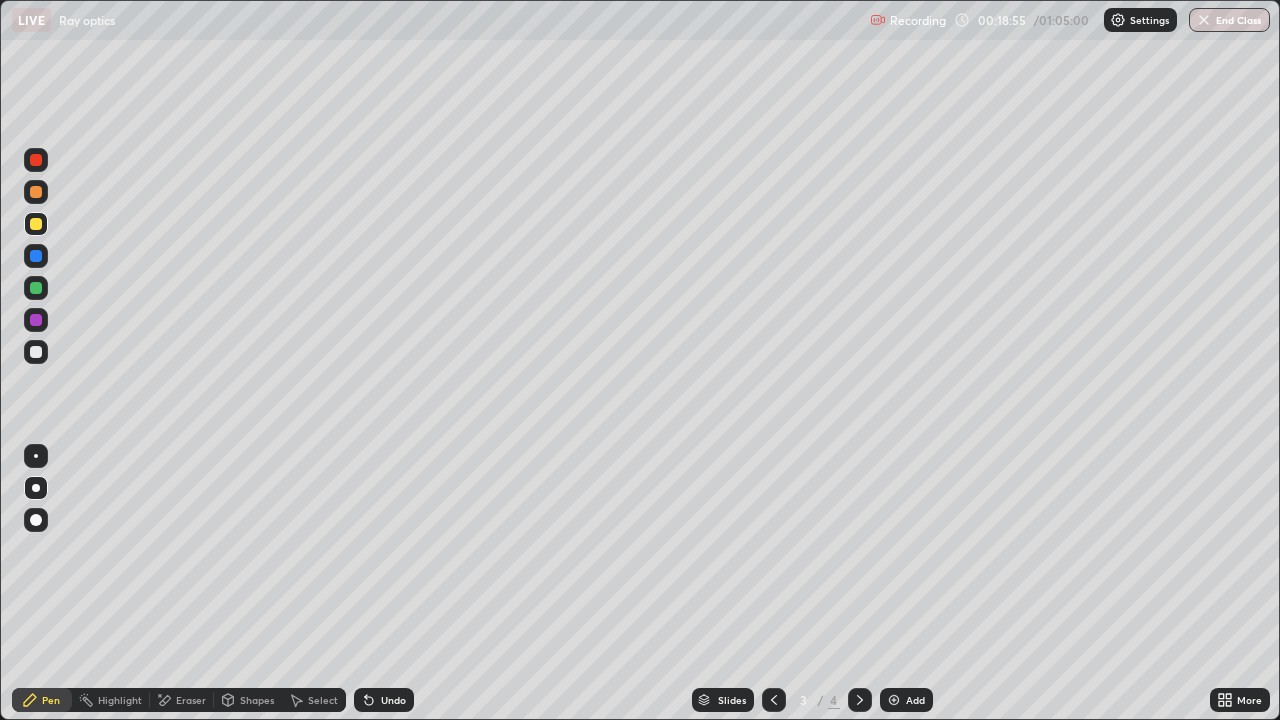 click 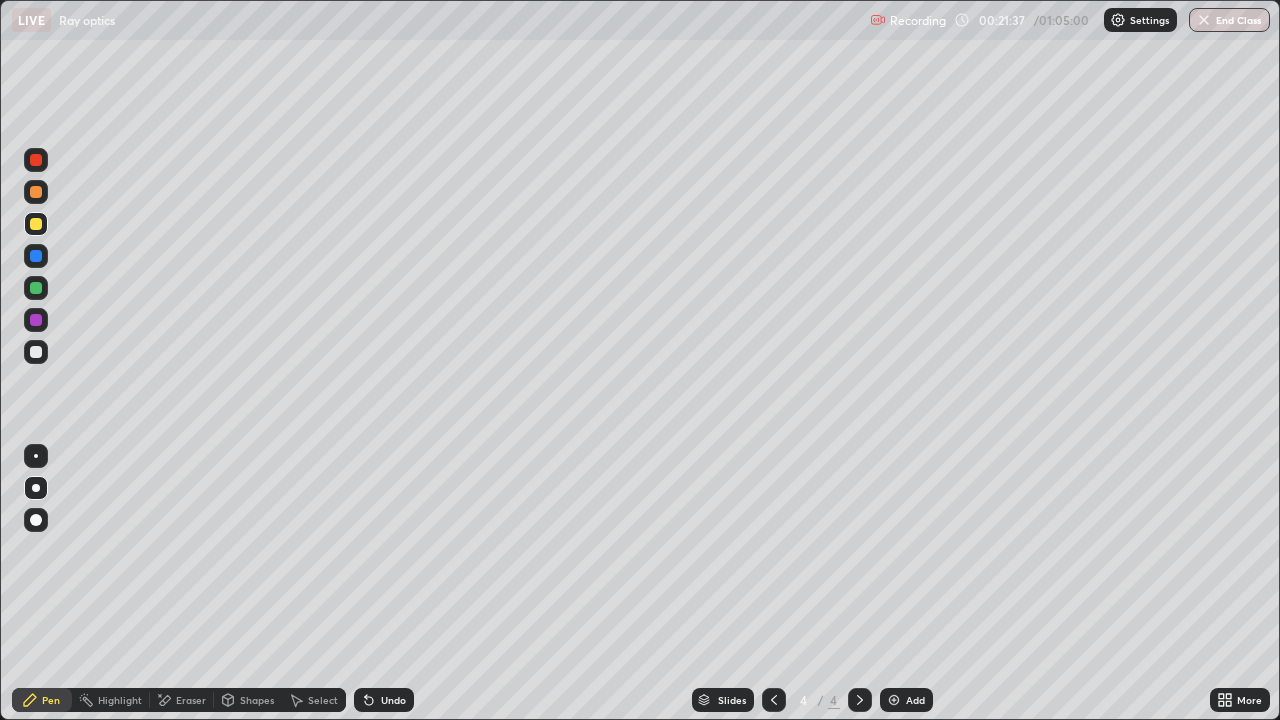 click at bounding box center [894, 700] 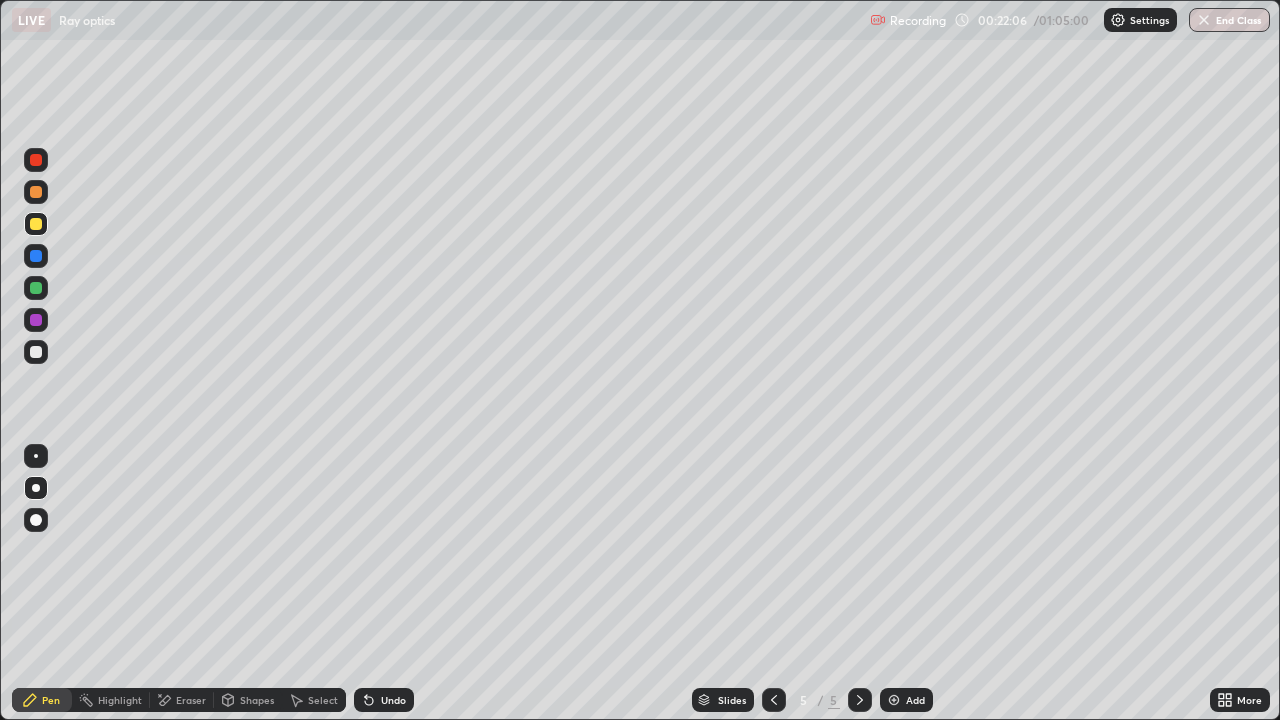 click on "Shapes" at bounding box center (248, 700) 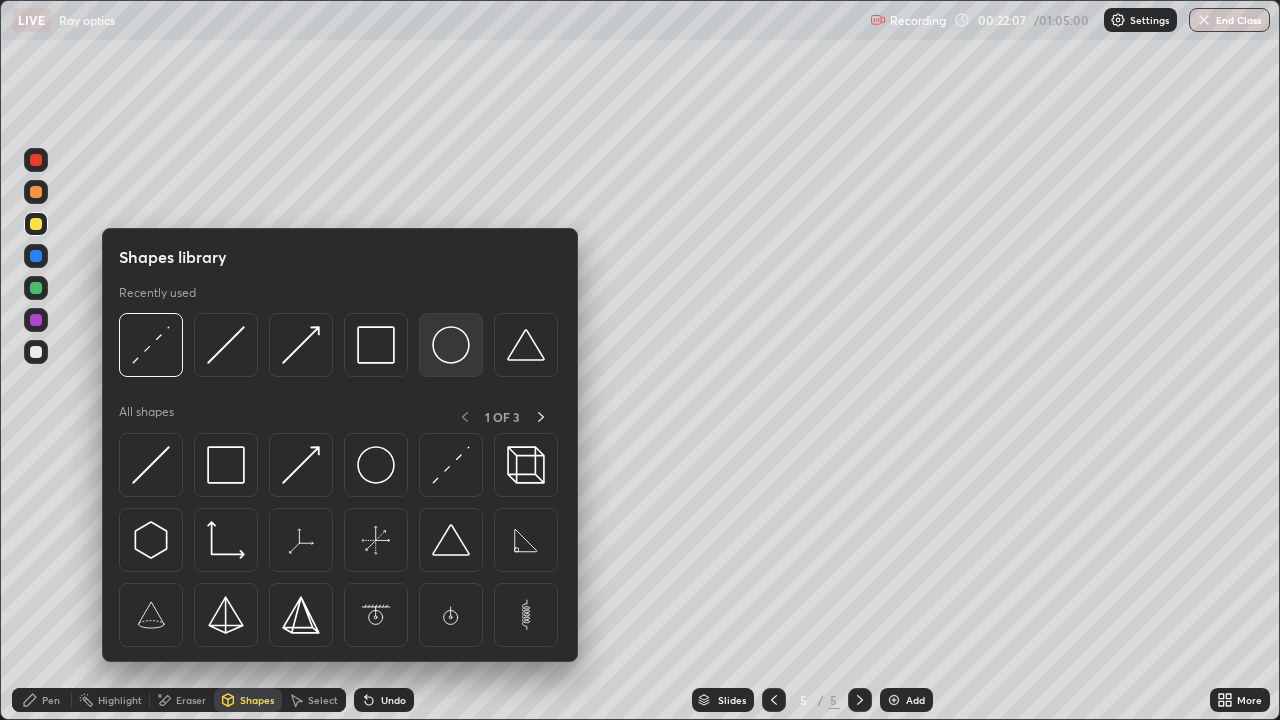 click at bounding box center (451, 345) 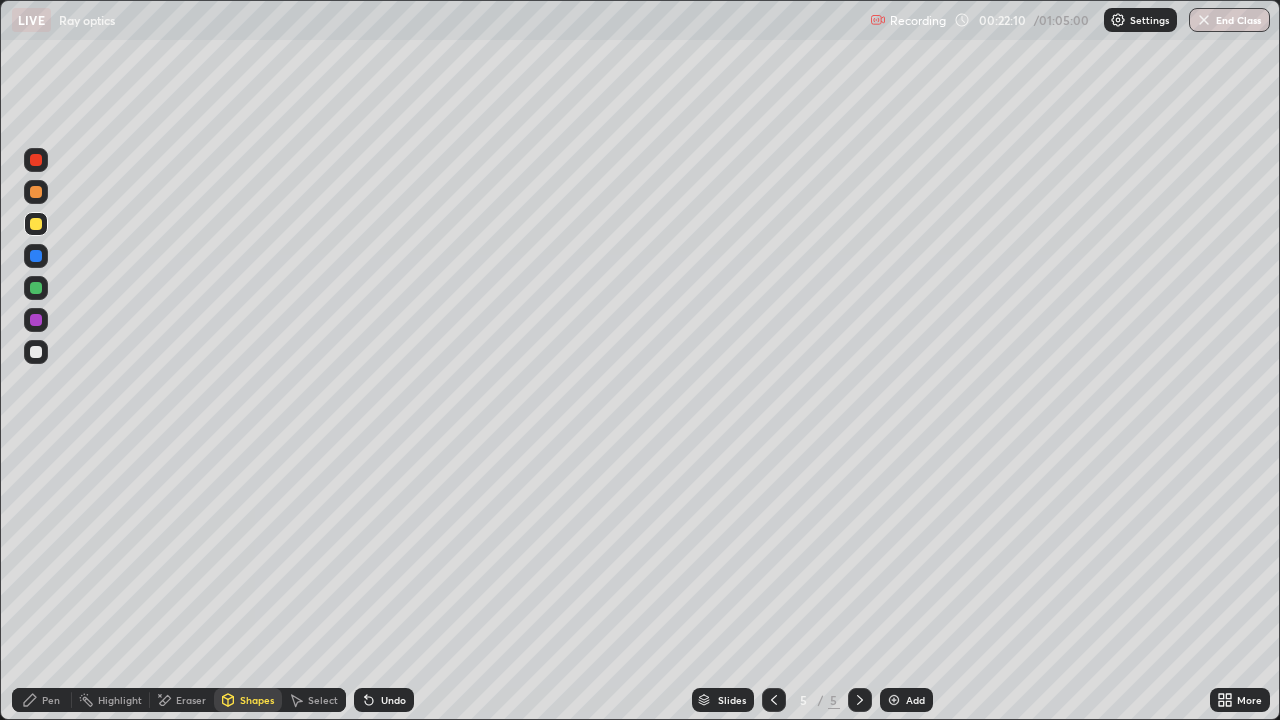 click on "Eraser" at bounding box center [191, 700] 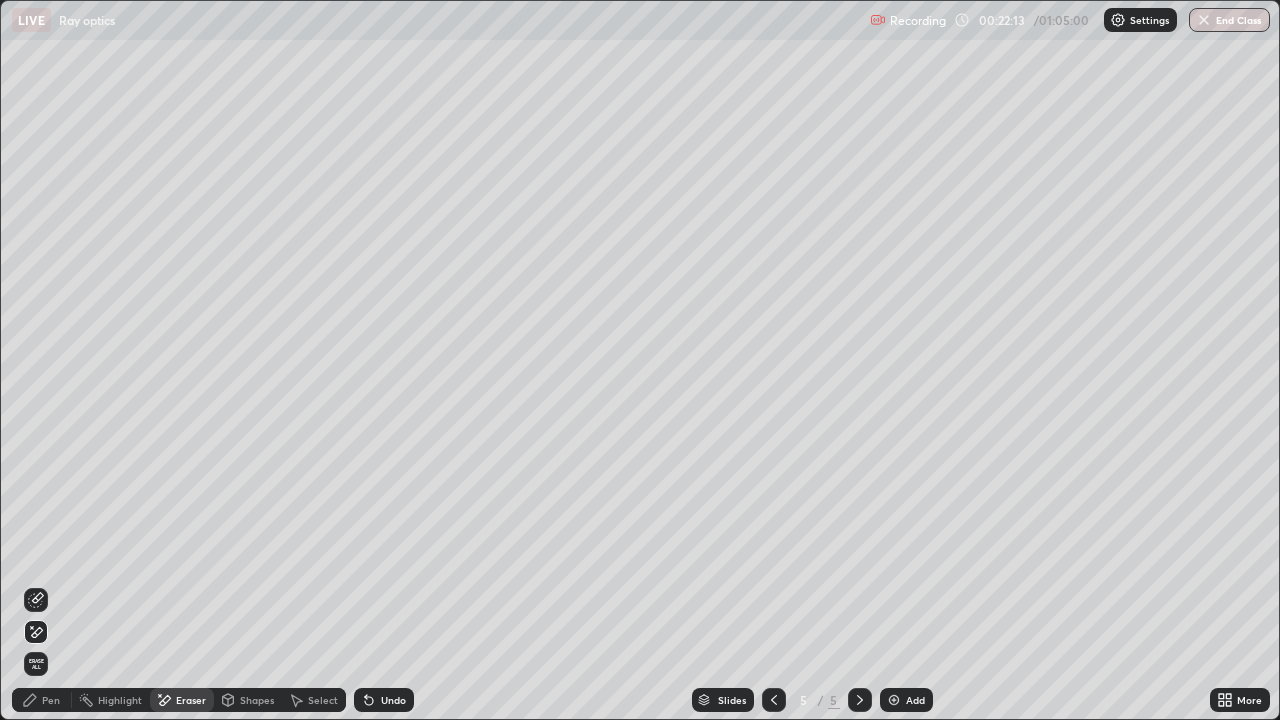 click on "Undo" at bounding box center (393, 700) 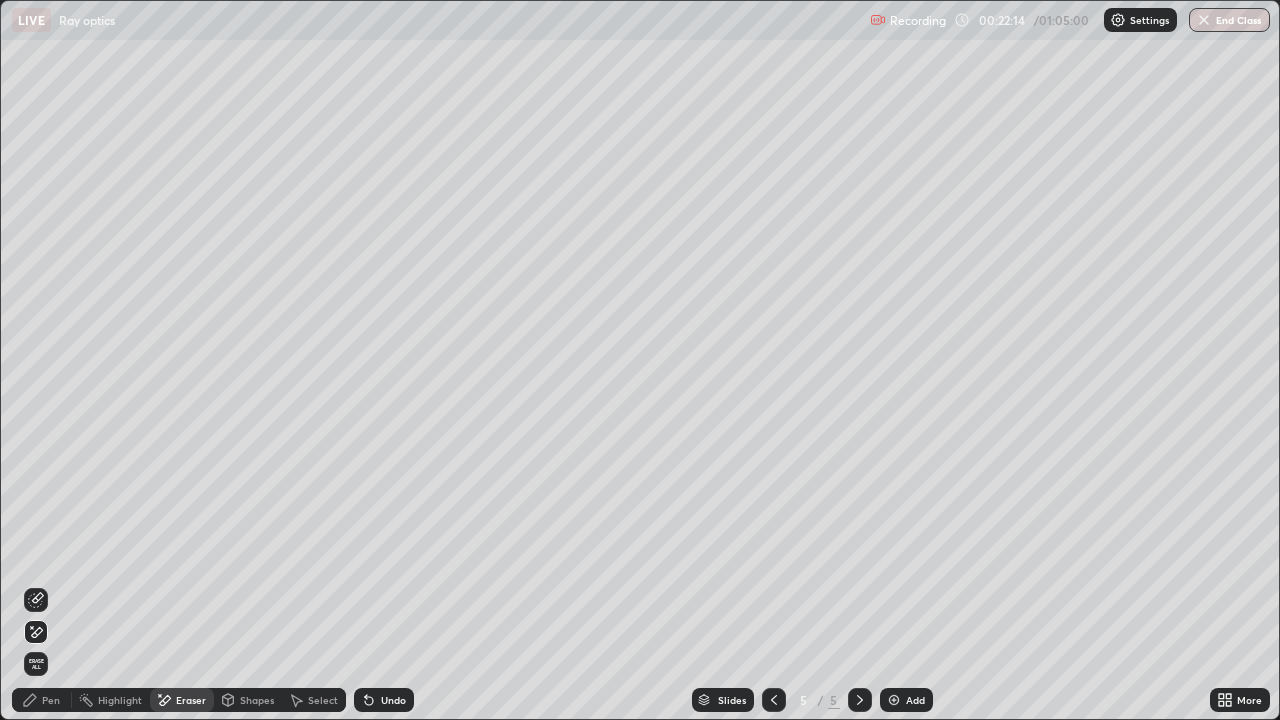 click 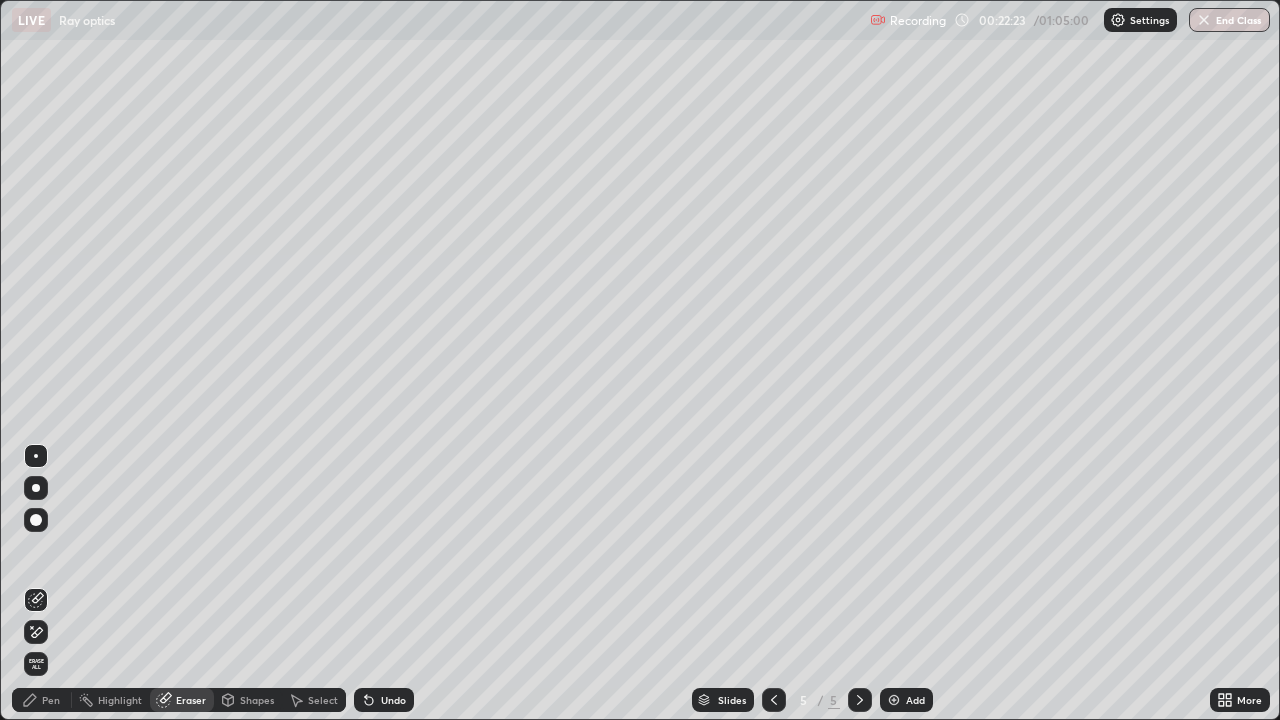 click on "Undo" at bounding box center [393, 700] 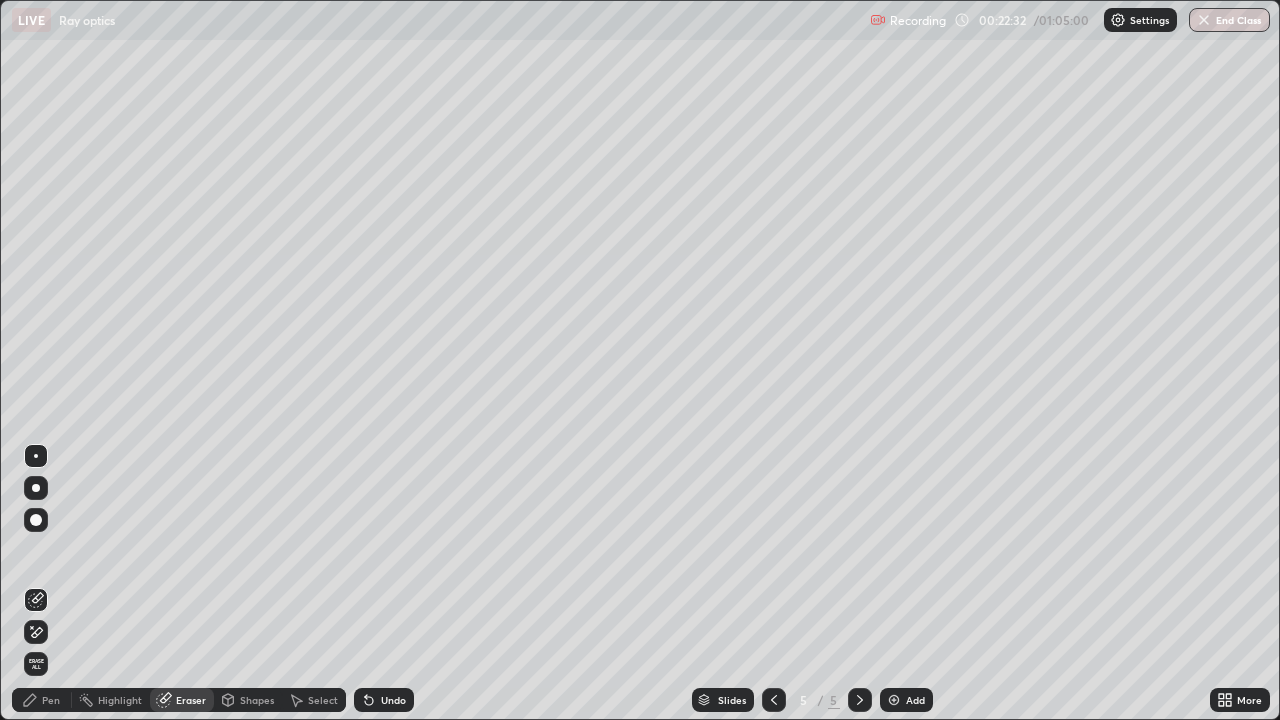 click on "Shapes" at bounding box center (248, 700) 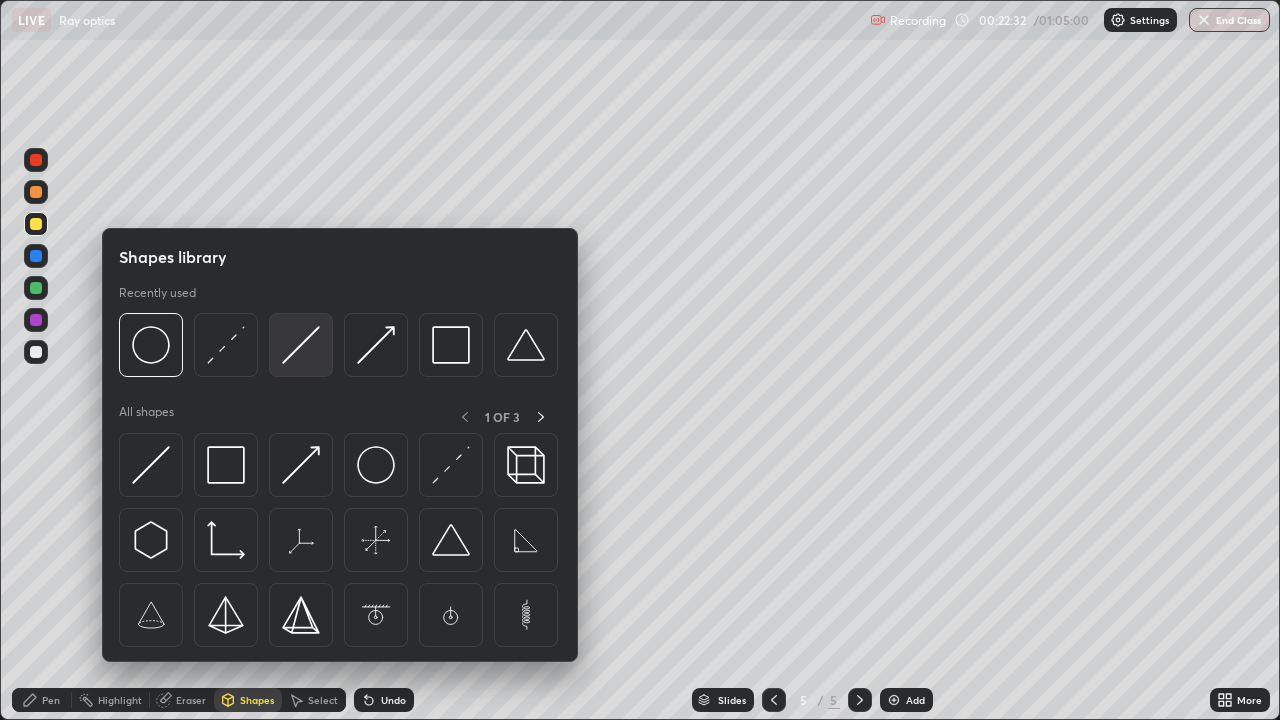 click at bounding box center (301, 345) 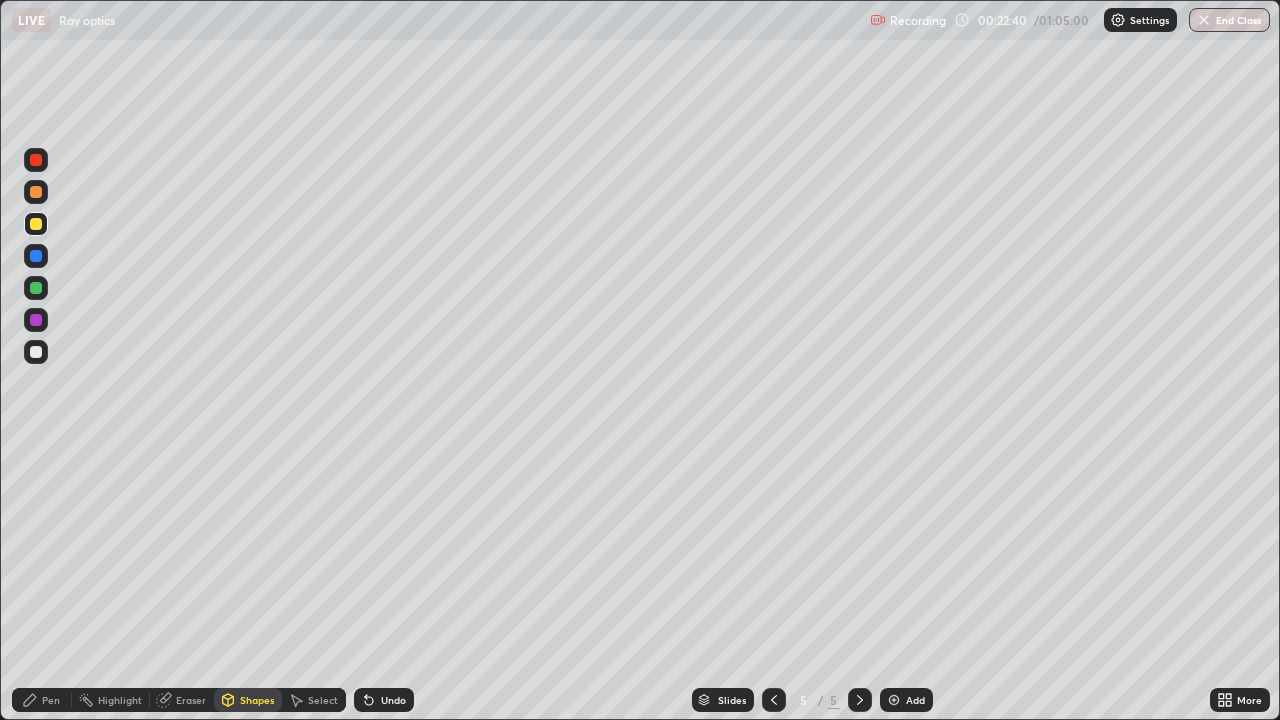 click on "Shapes" at bounding box center (248, 700) 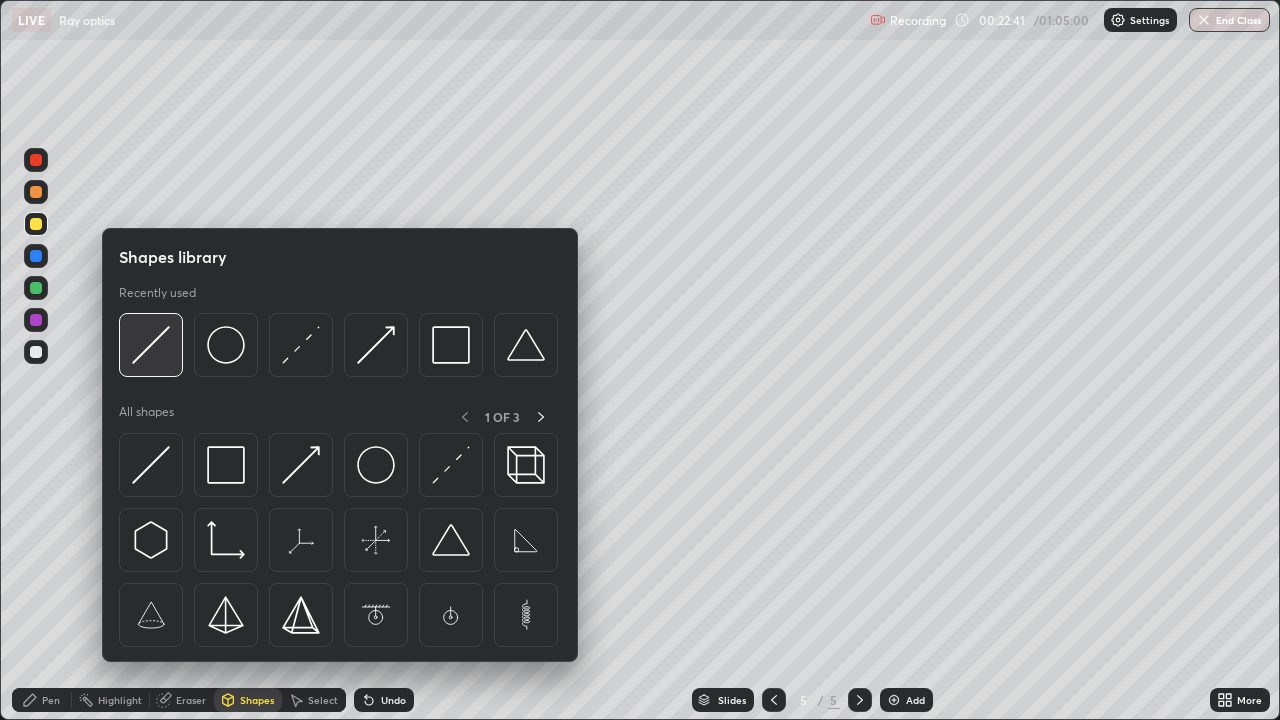 click at bounding box center (151, 345) 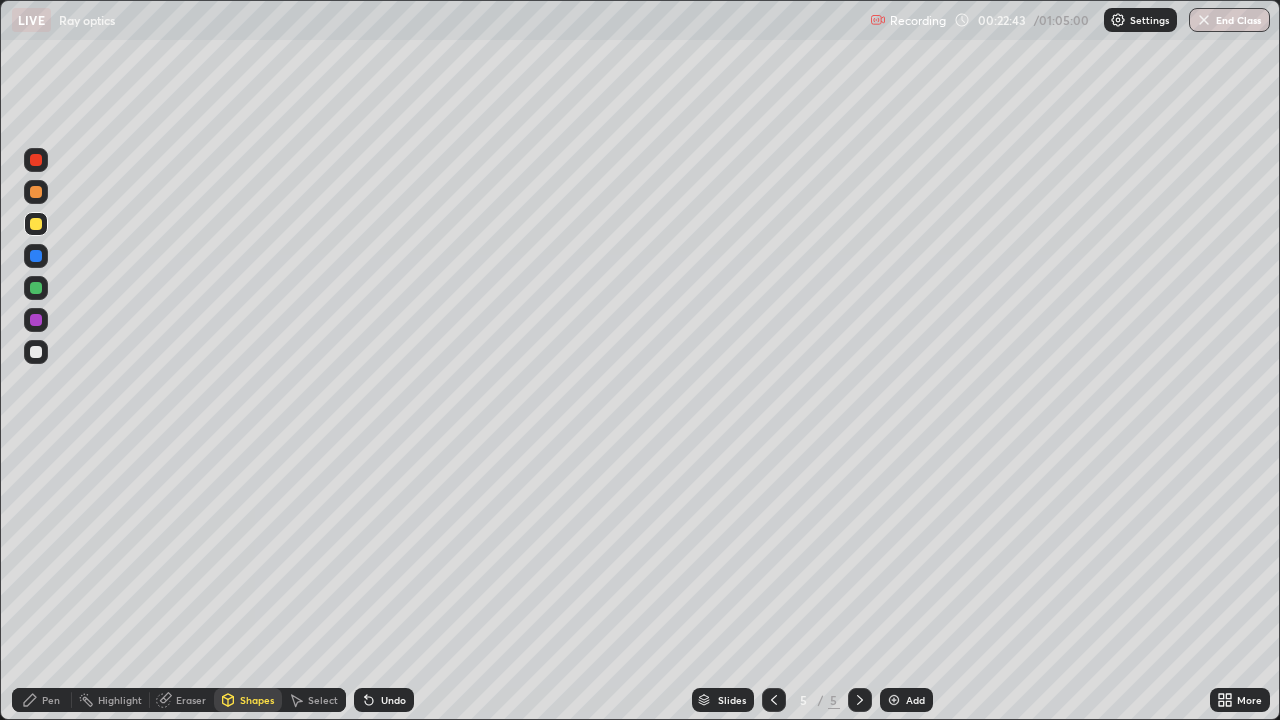 click at bounding box center (36, 352) 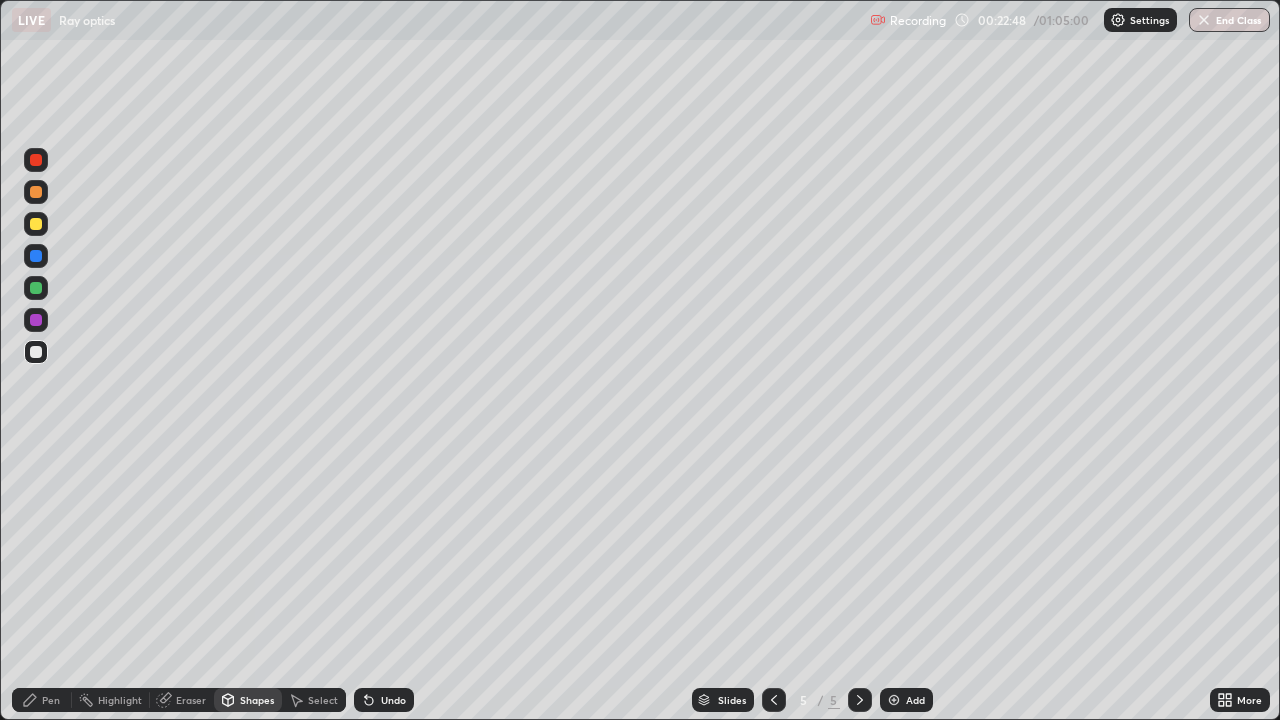 click on "Pen" at bounding box center [51, 700] 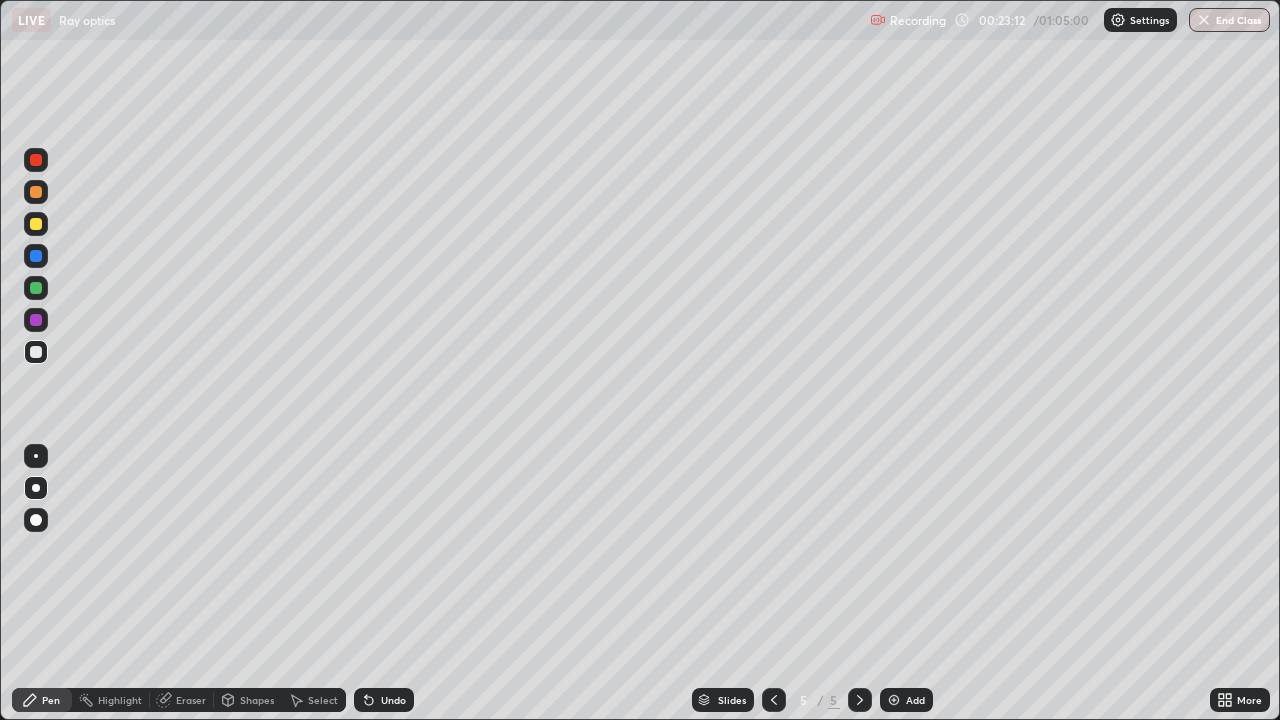 click on "Shapes" at bounding box center (257, 700) 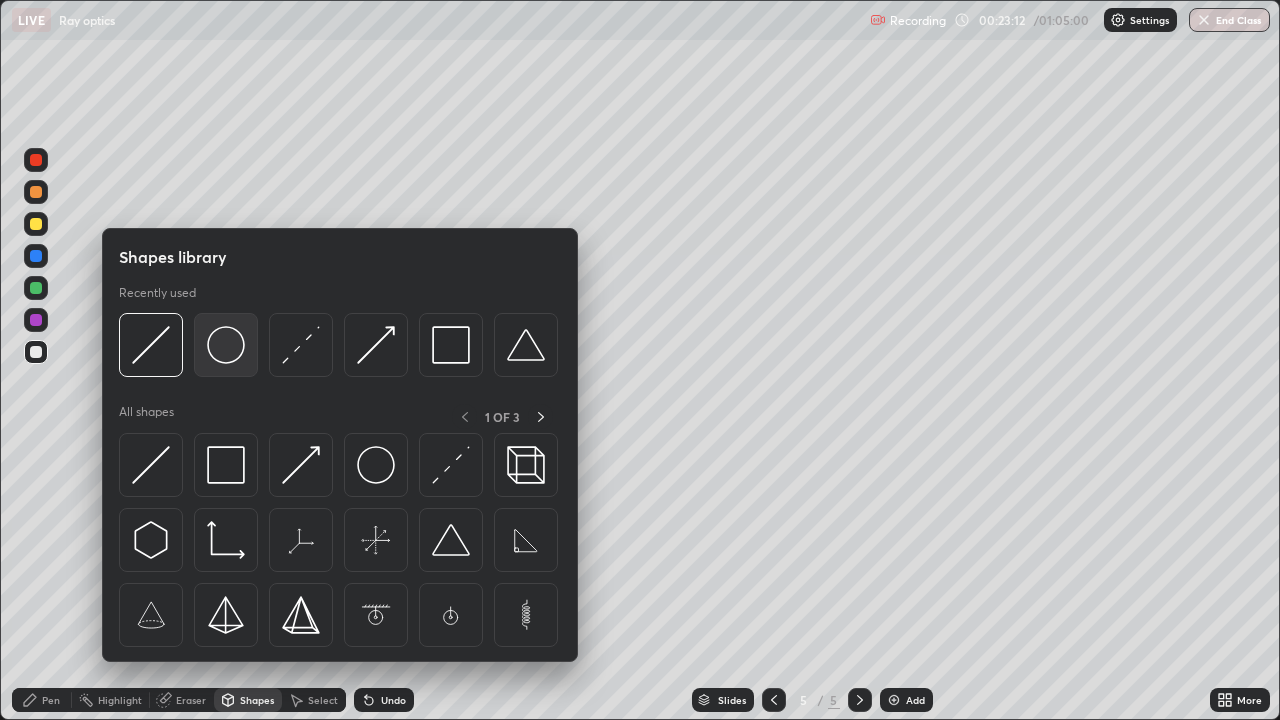 click at bounding box center (226, 345) 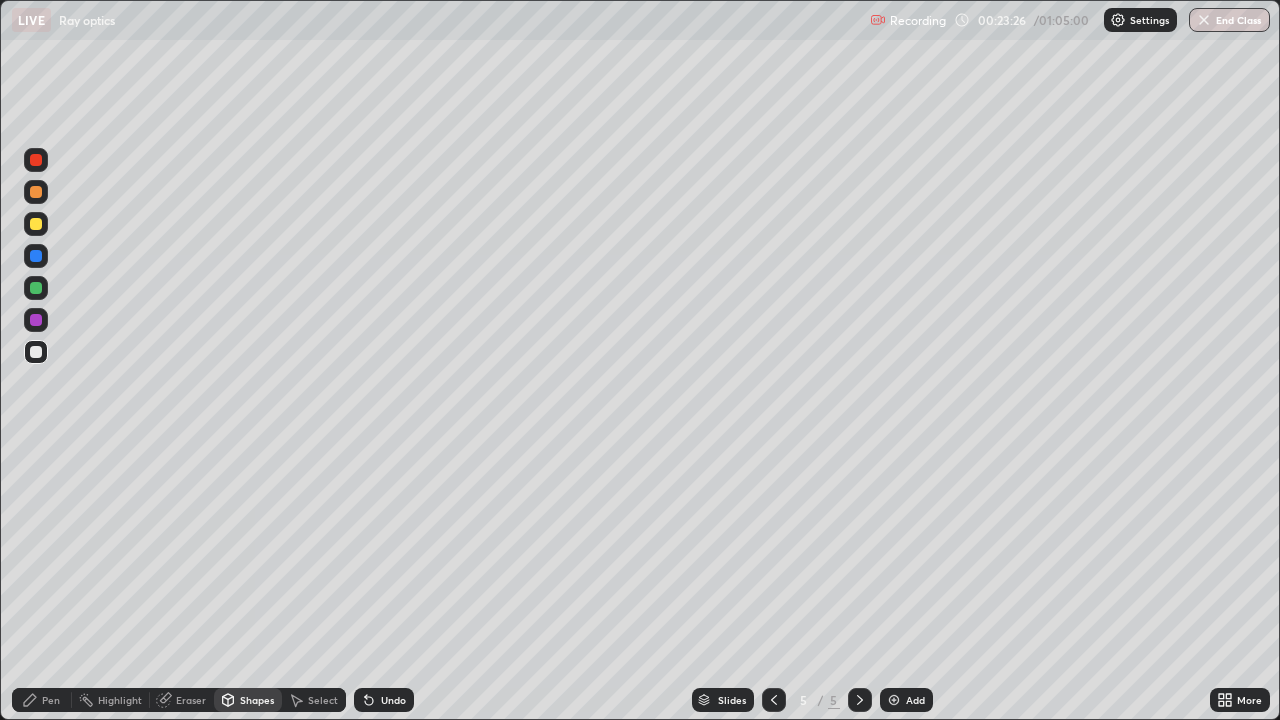 click on "Pen" at bounding box center (42, 700) 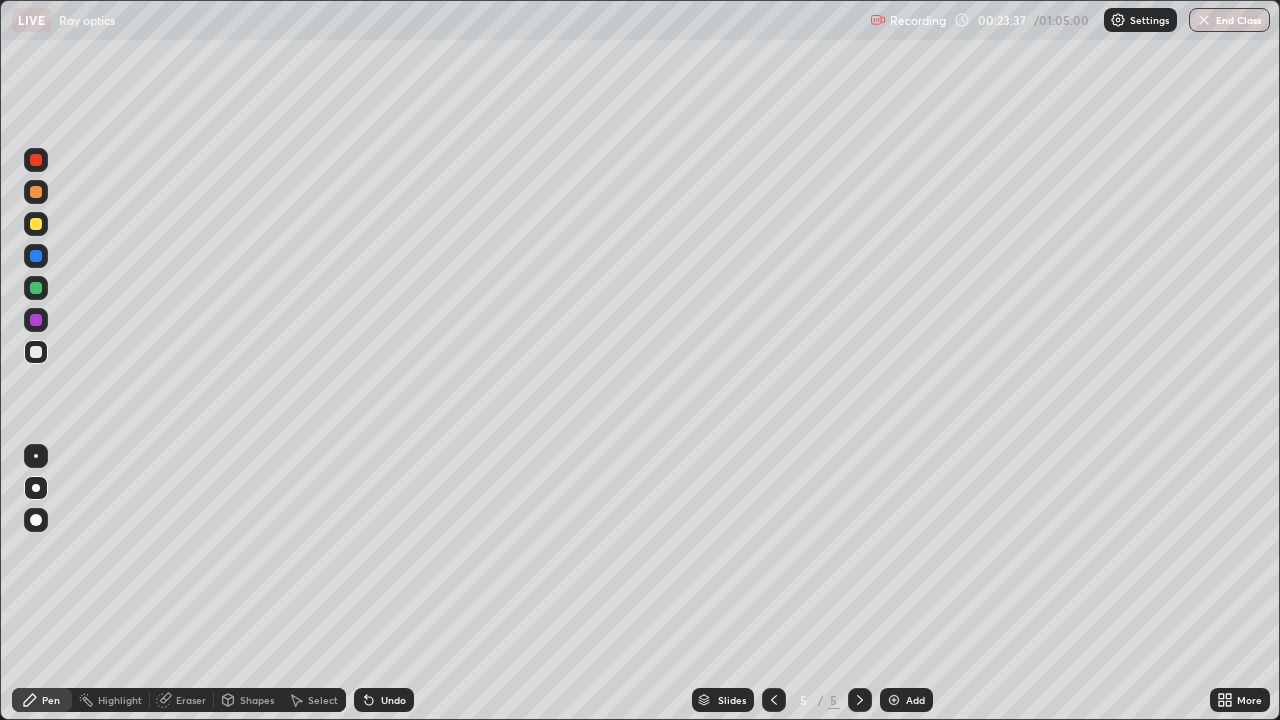 click on "Eraser" at bounding box center [182, 700] 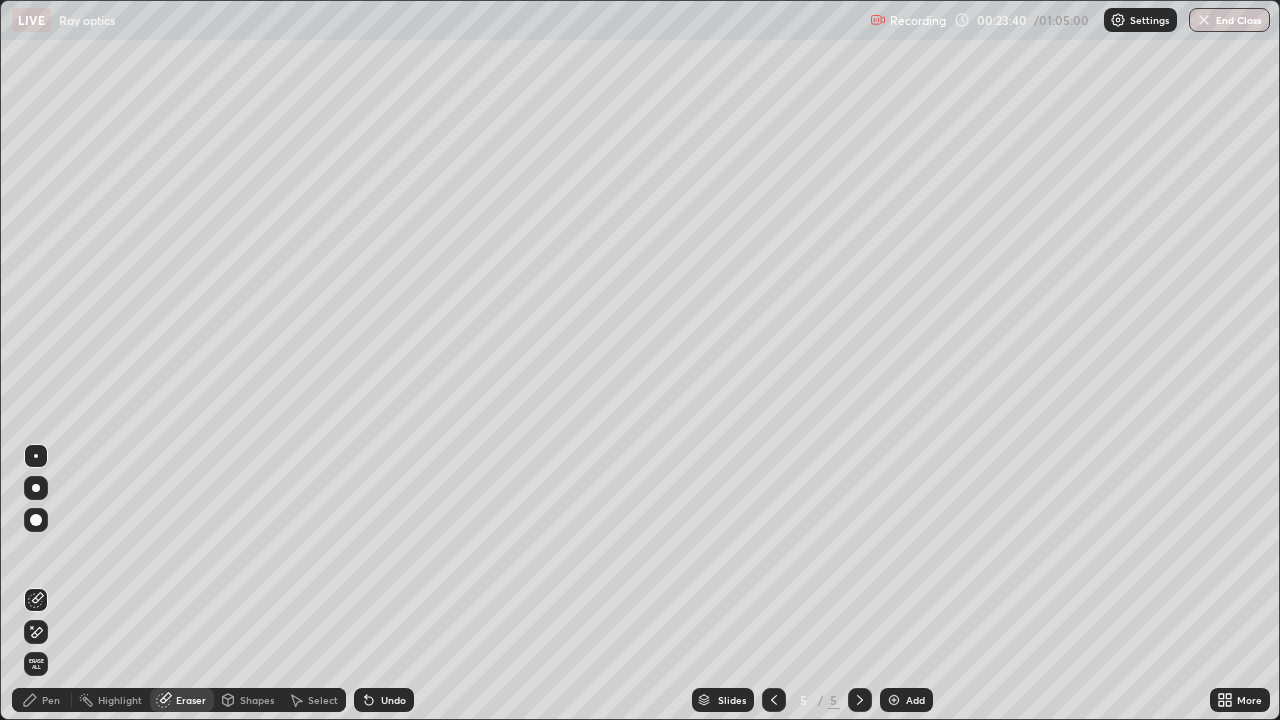 click 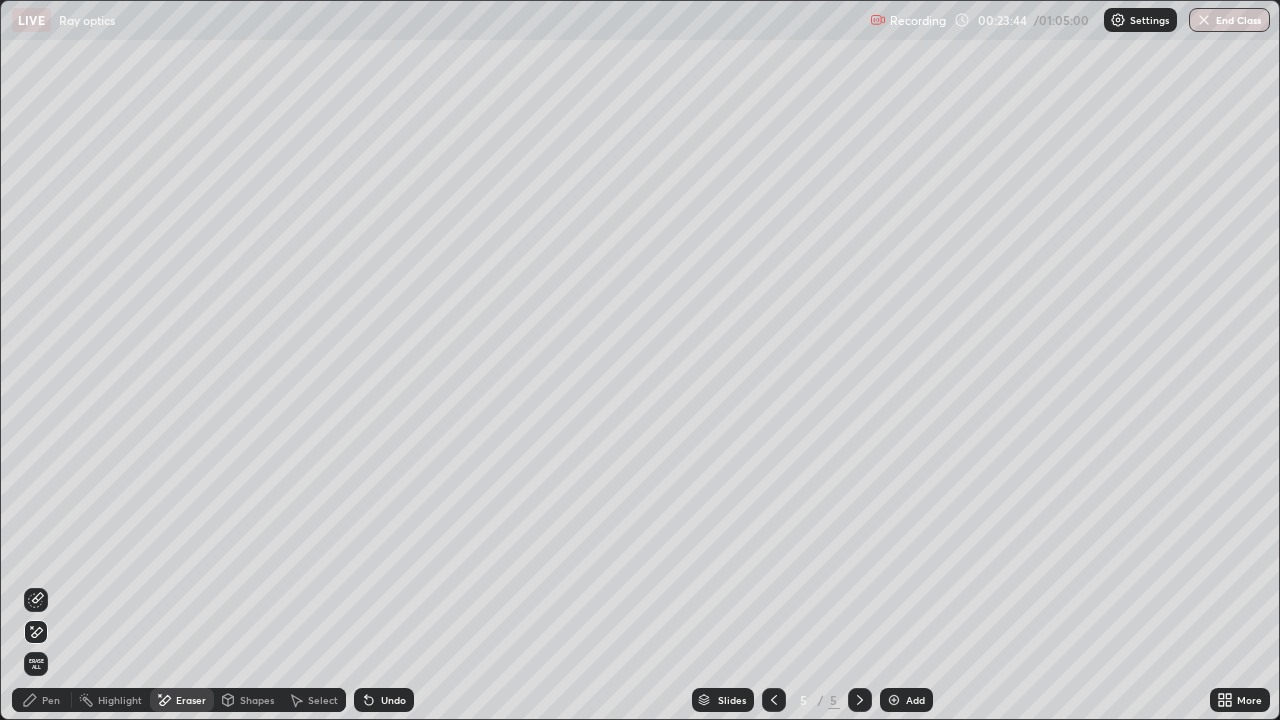 click on "Shapes" at bounding box center (257, 700) 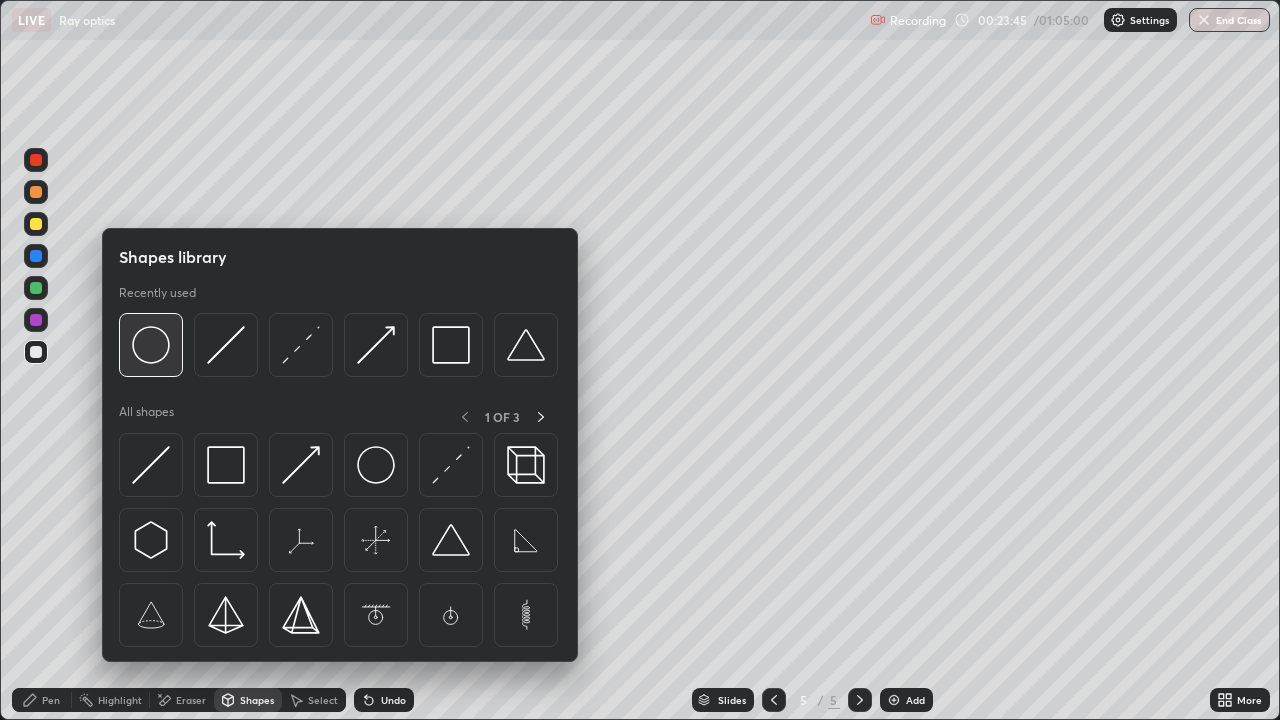 click at bounding box center [151, 345] 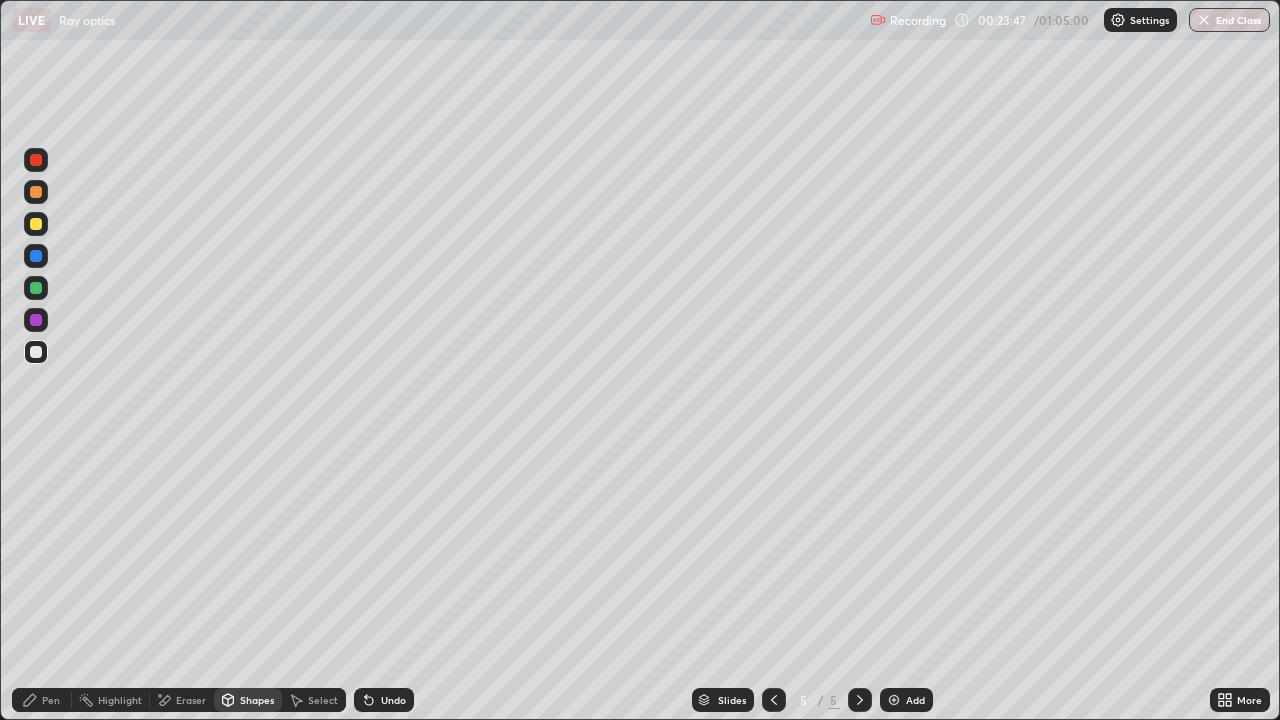 click on "Shapes" at bounding box center [257, 700] 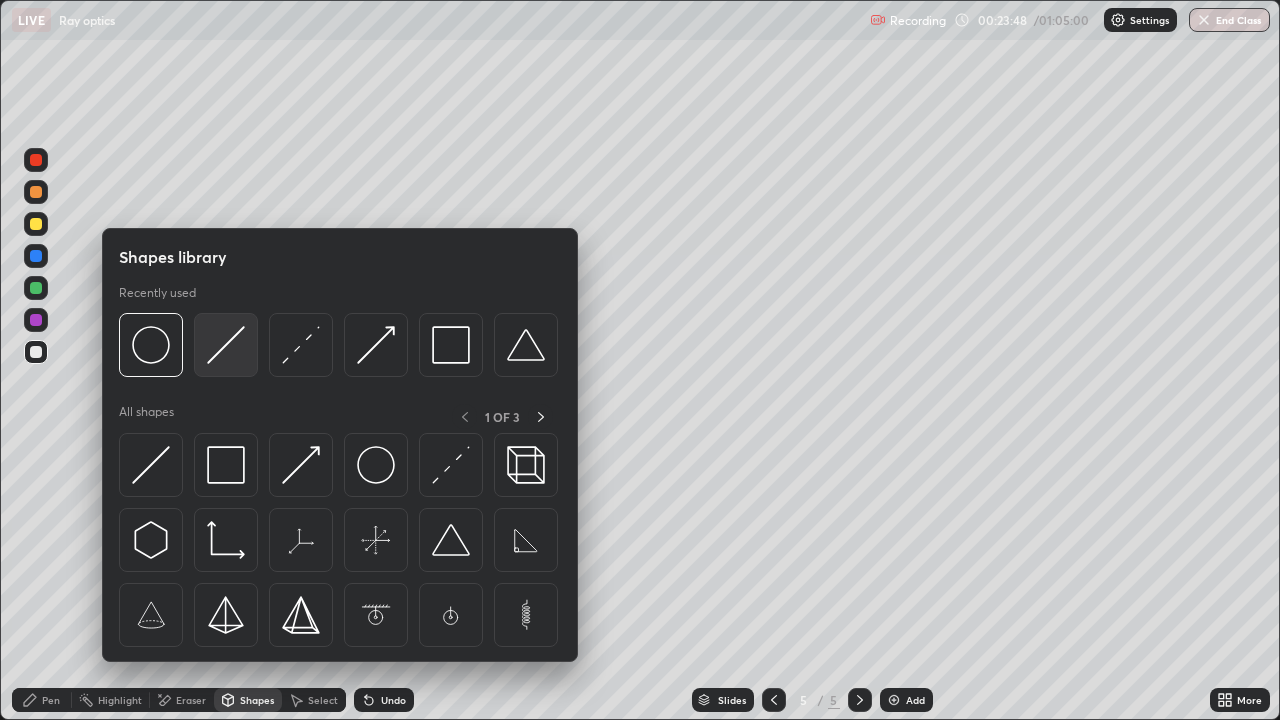 click at bounding box center [226, 345] 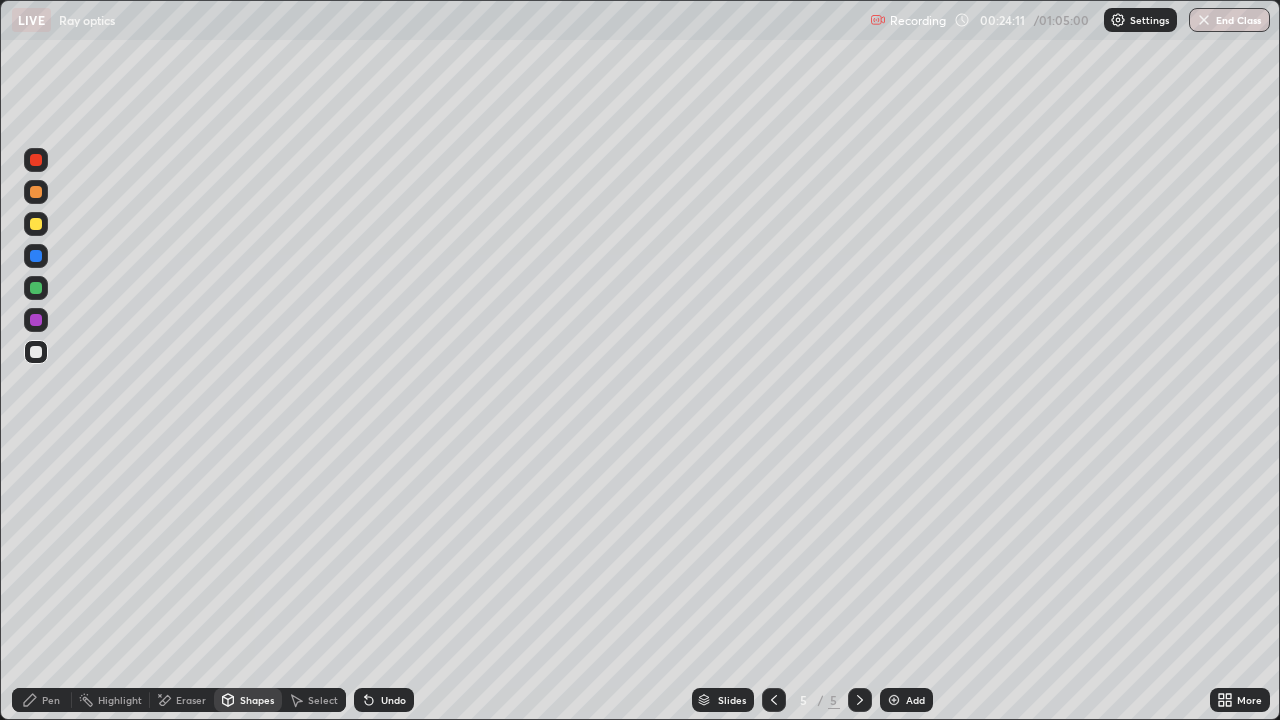 click on "Eraser" at bounding box center [191, 700] 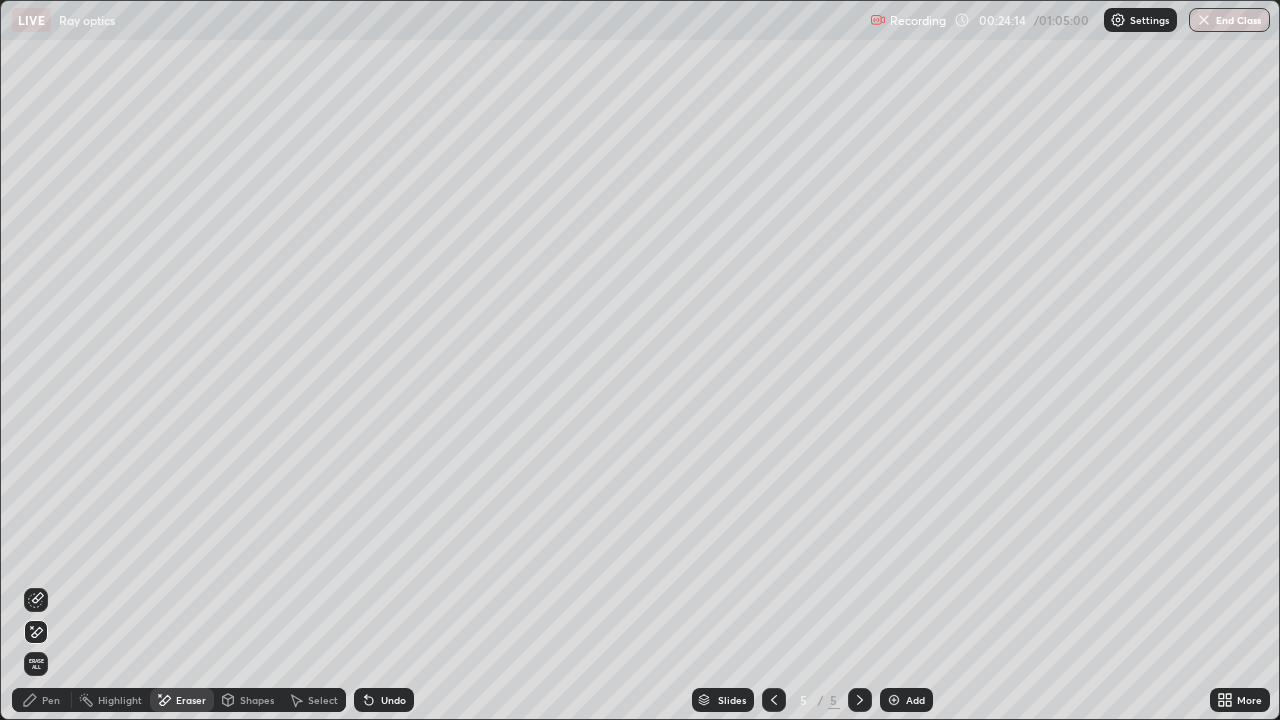 click at bounding box center (36, 600) 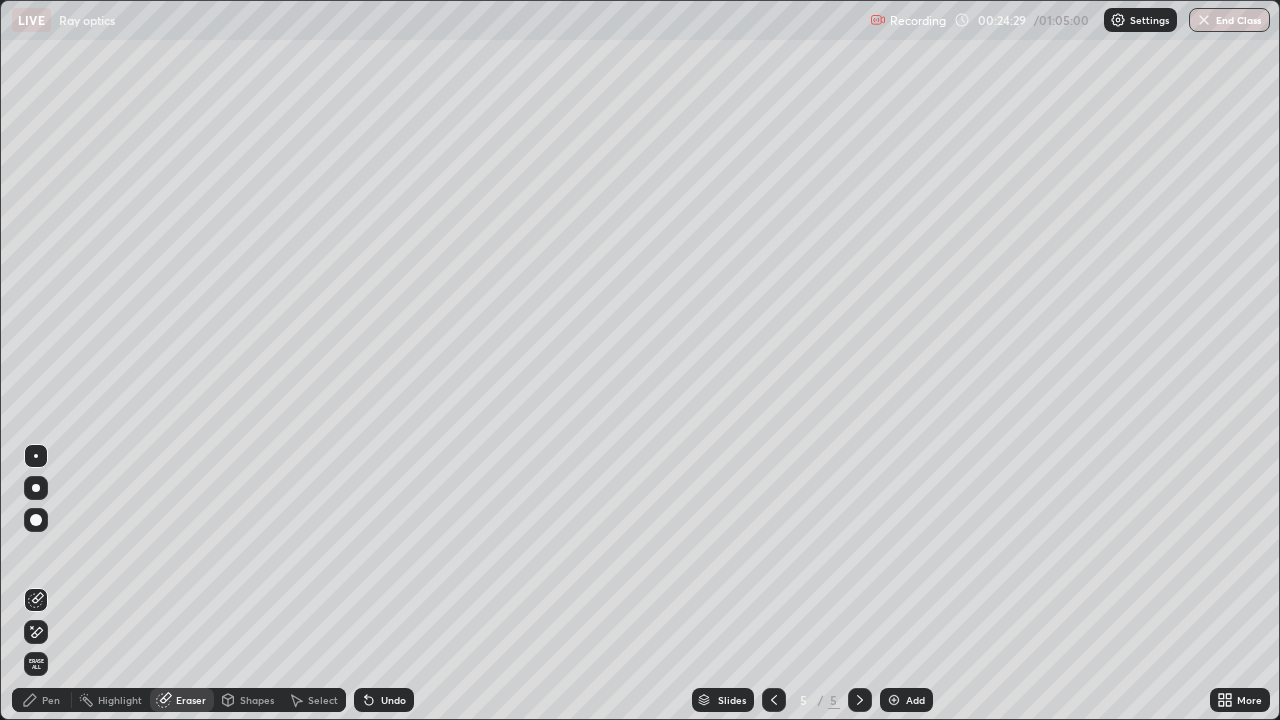 click 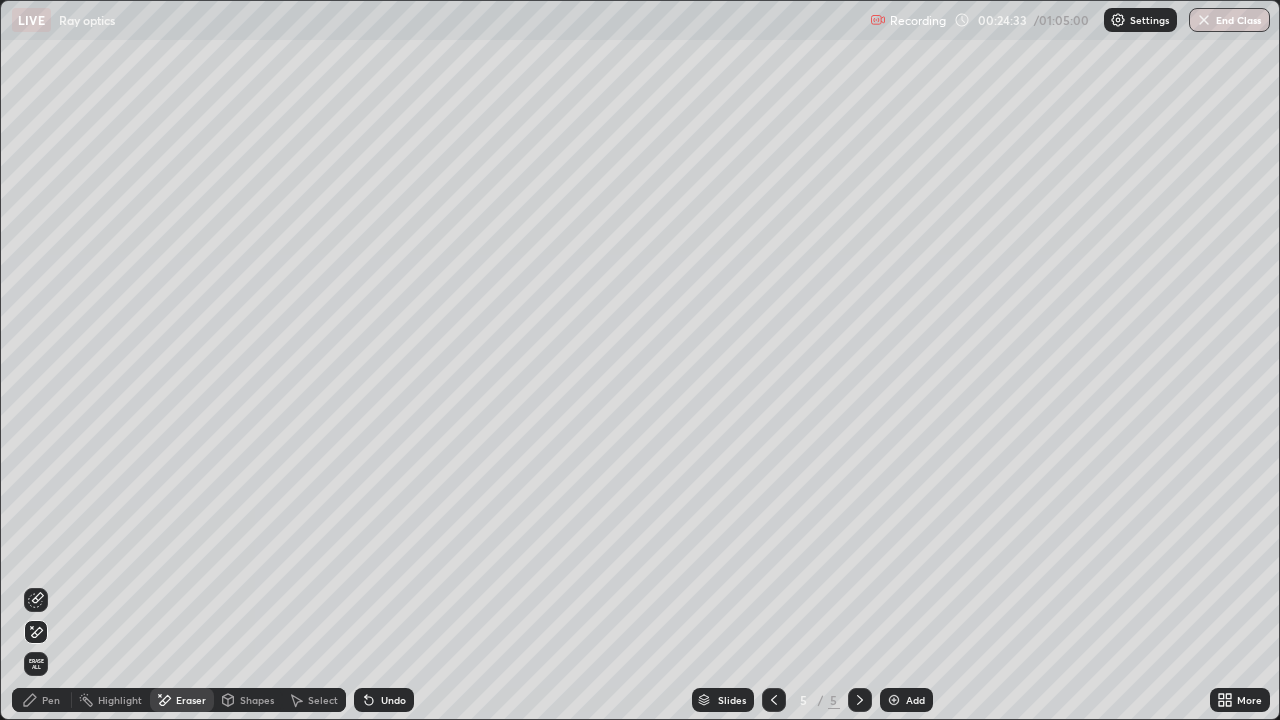 click 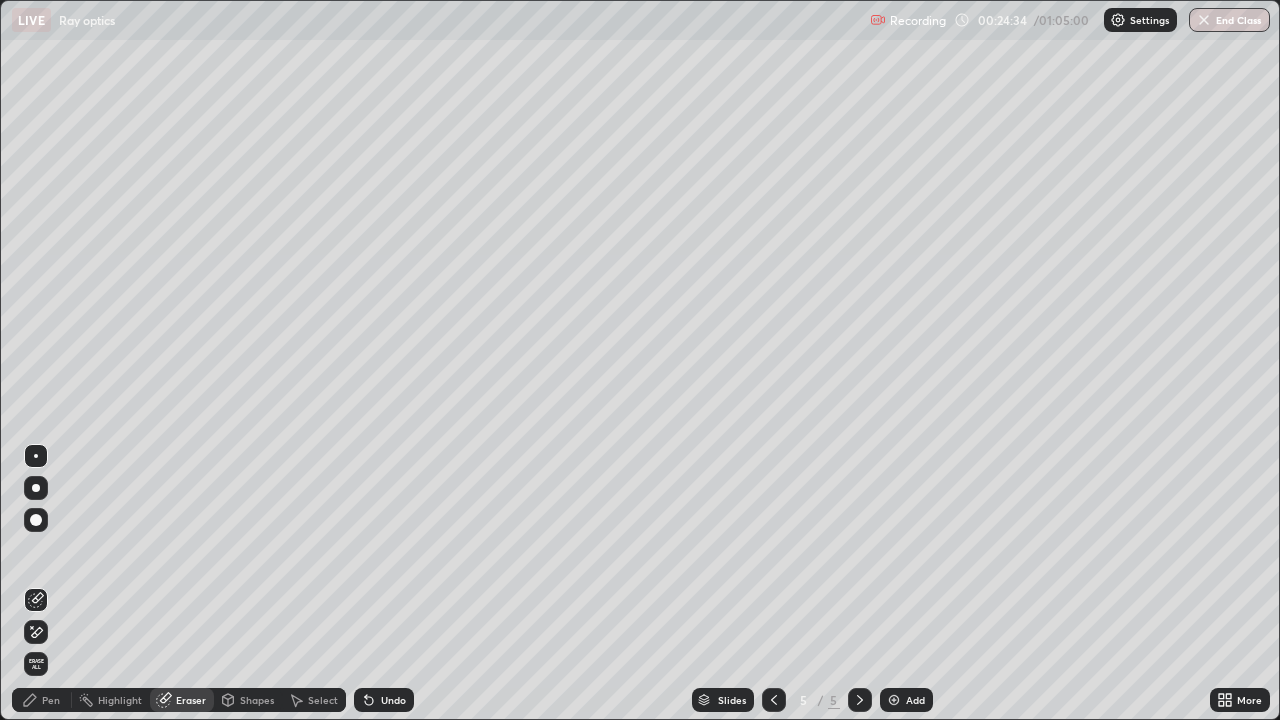 click on "Pen" at bounding box center (51, 700) 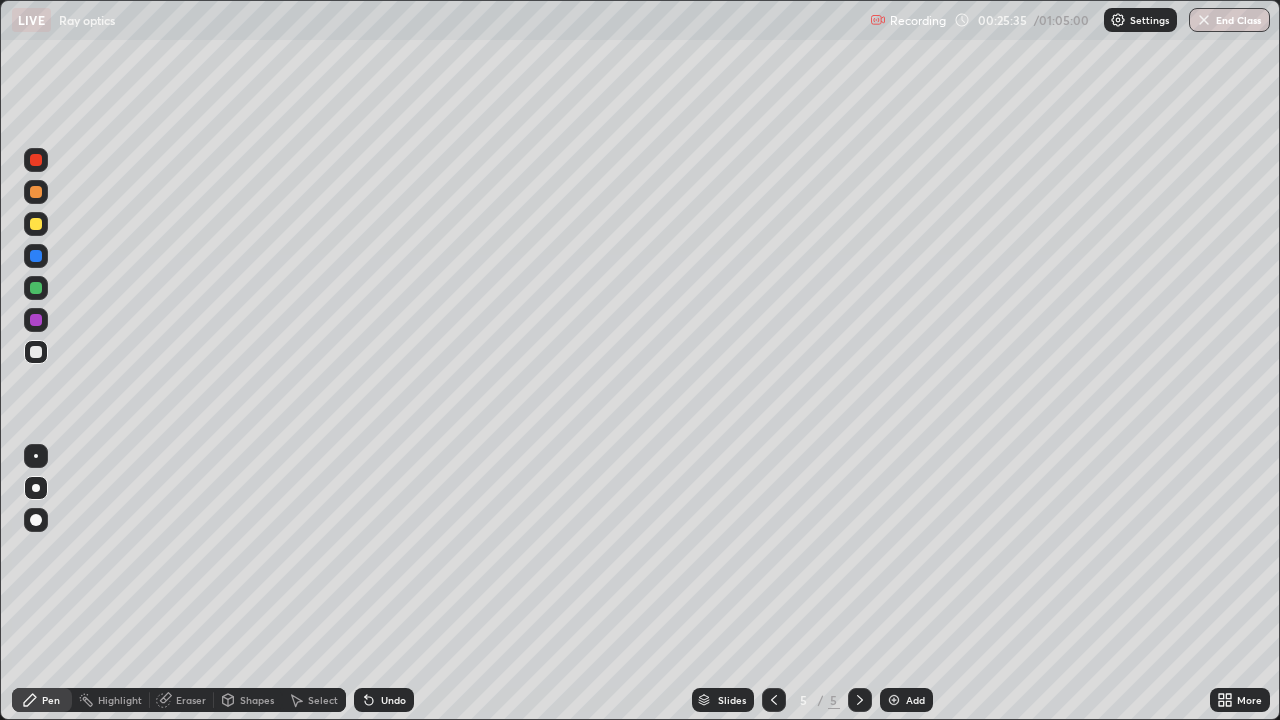 click on "Undo" at bounding box center (384, 700) 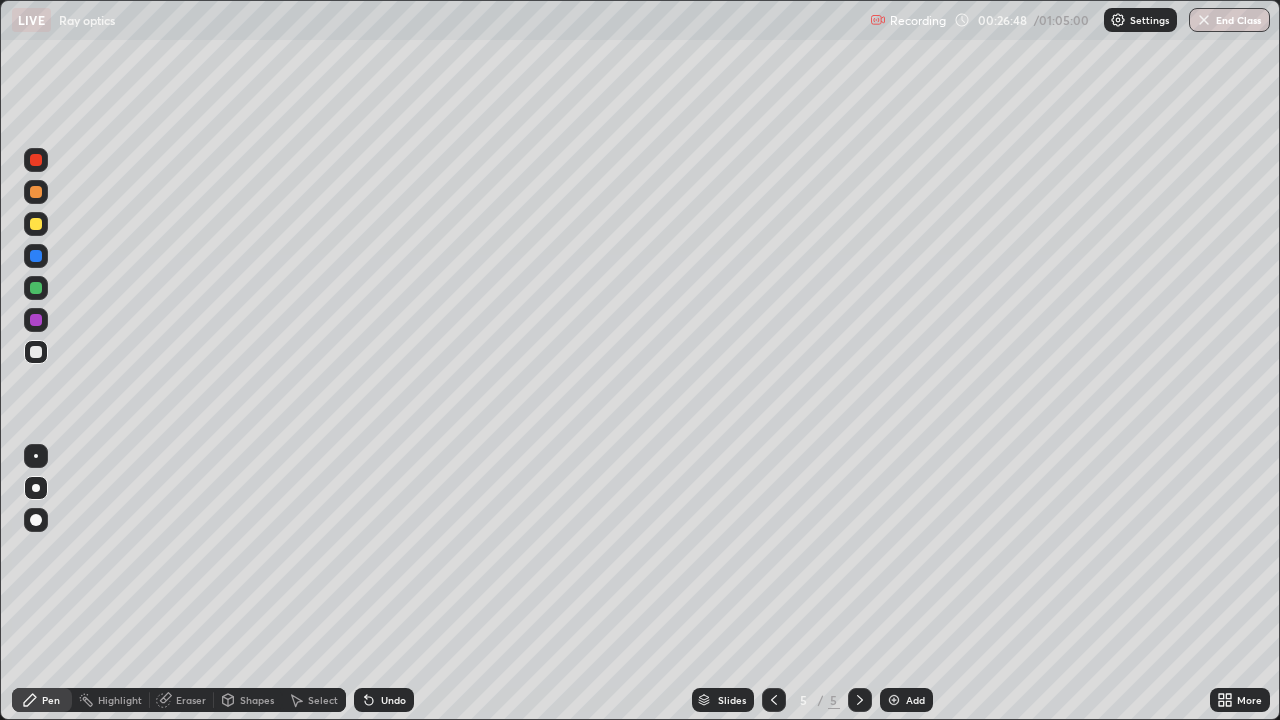 click on "Undo" at bounding box center (393, 700) 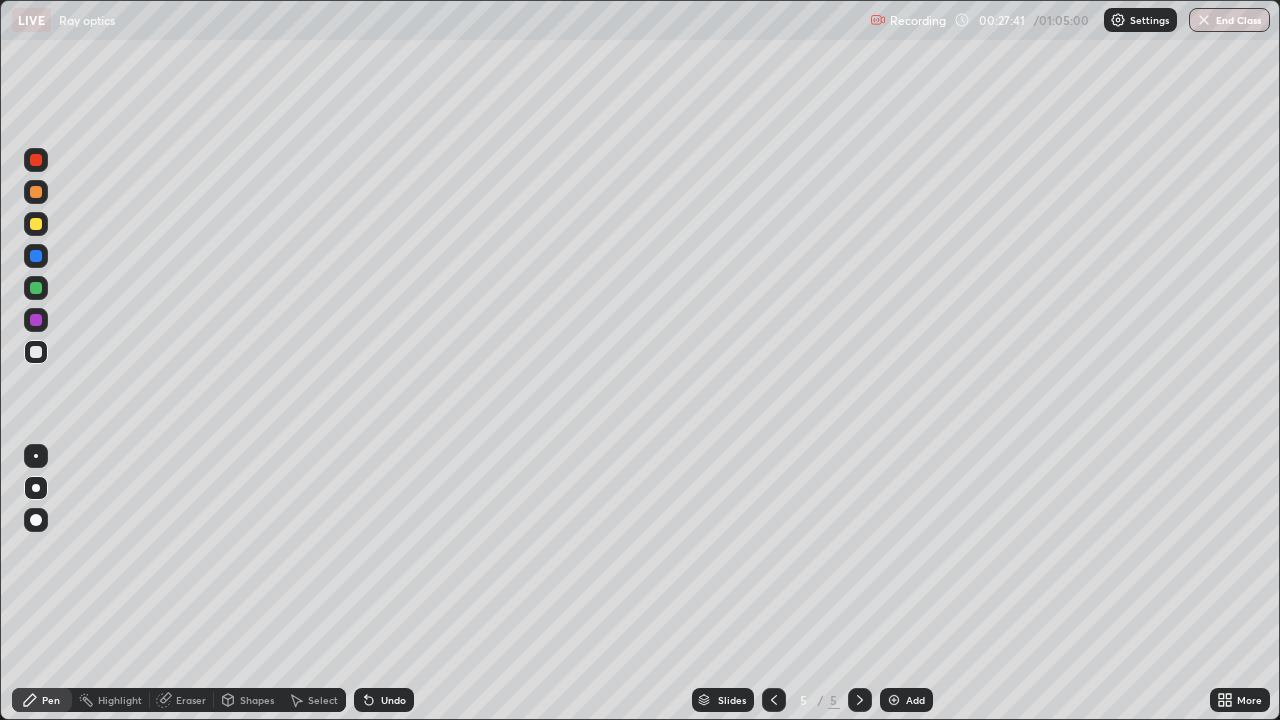 click on "Shapes" at bounding box center (248, 700) 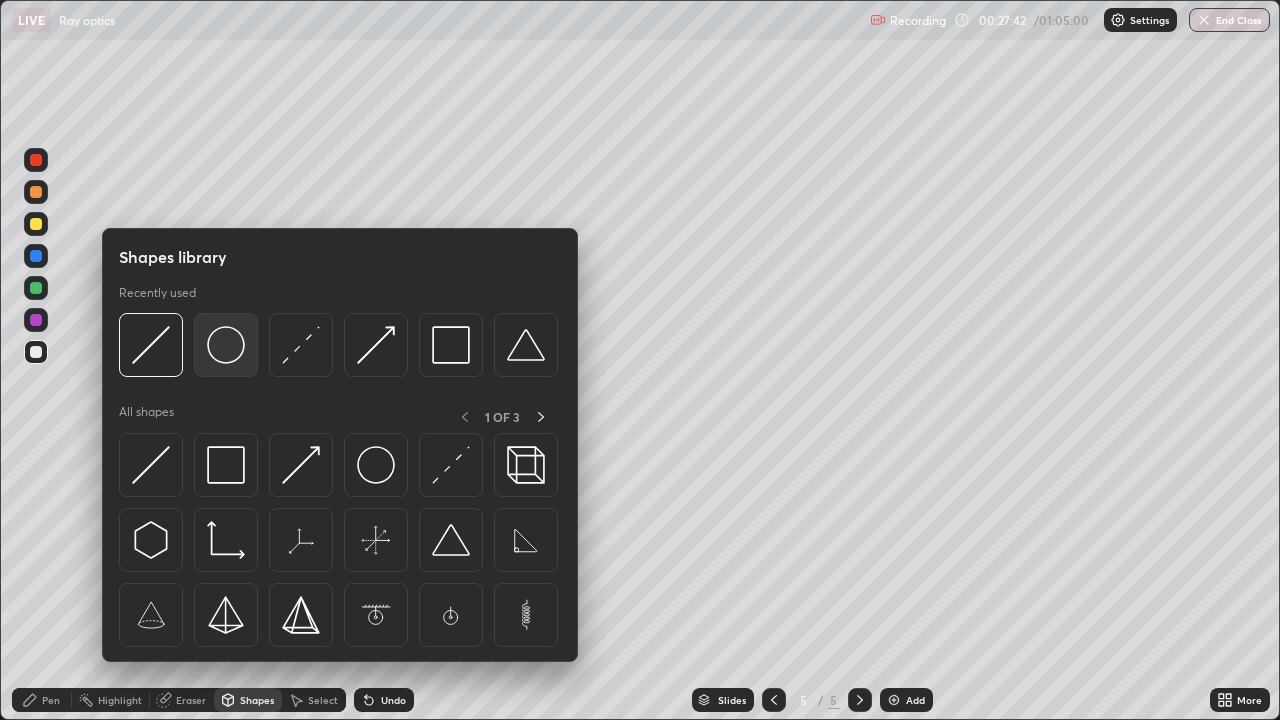 click at bounding box center [226, 345] 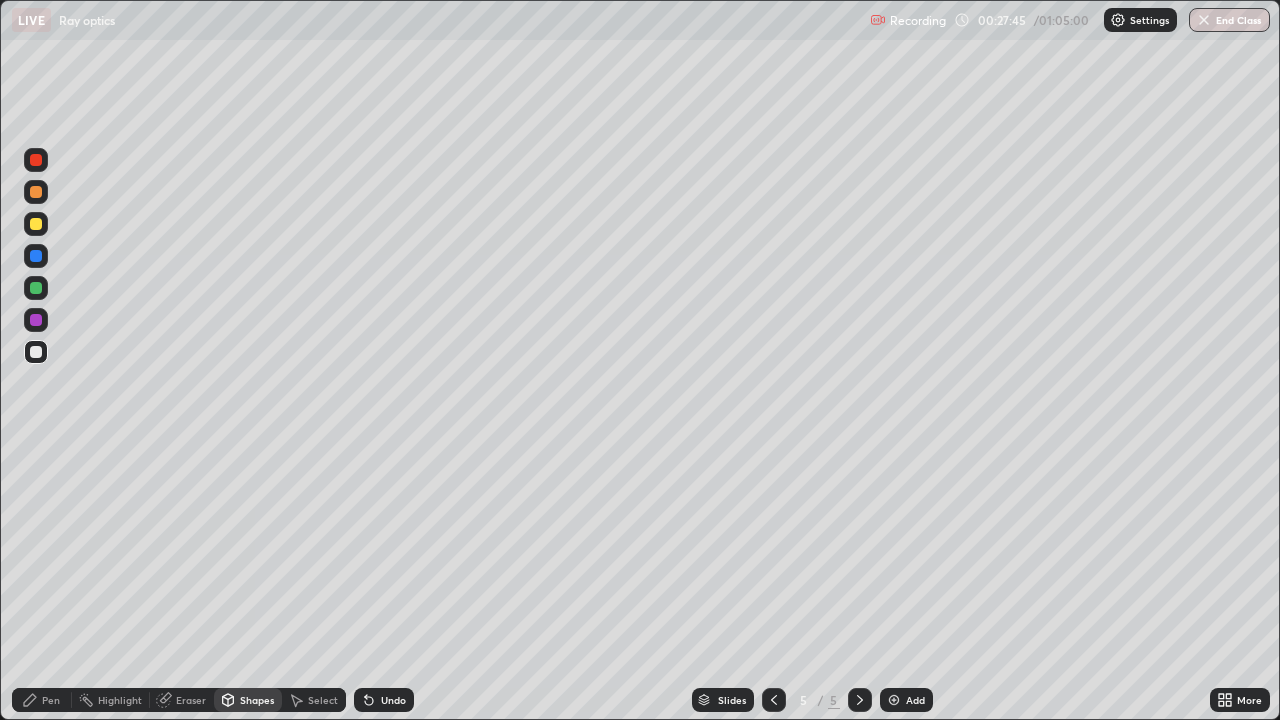 click on "Pen" at bounding box center (51, 700) 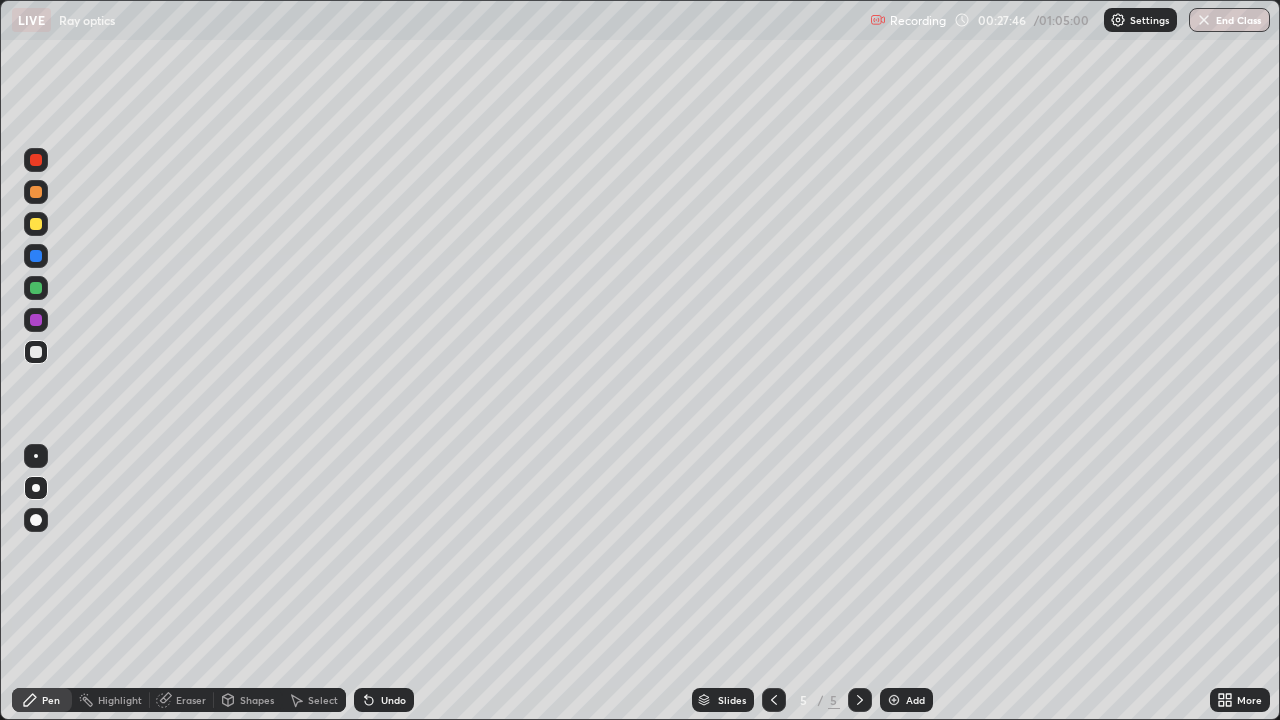 click at bounding box center [36, 160] 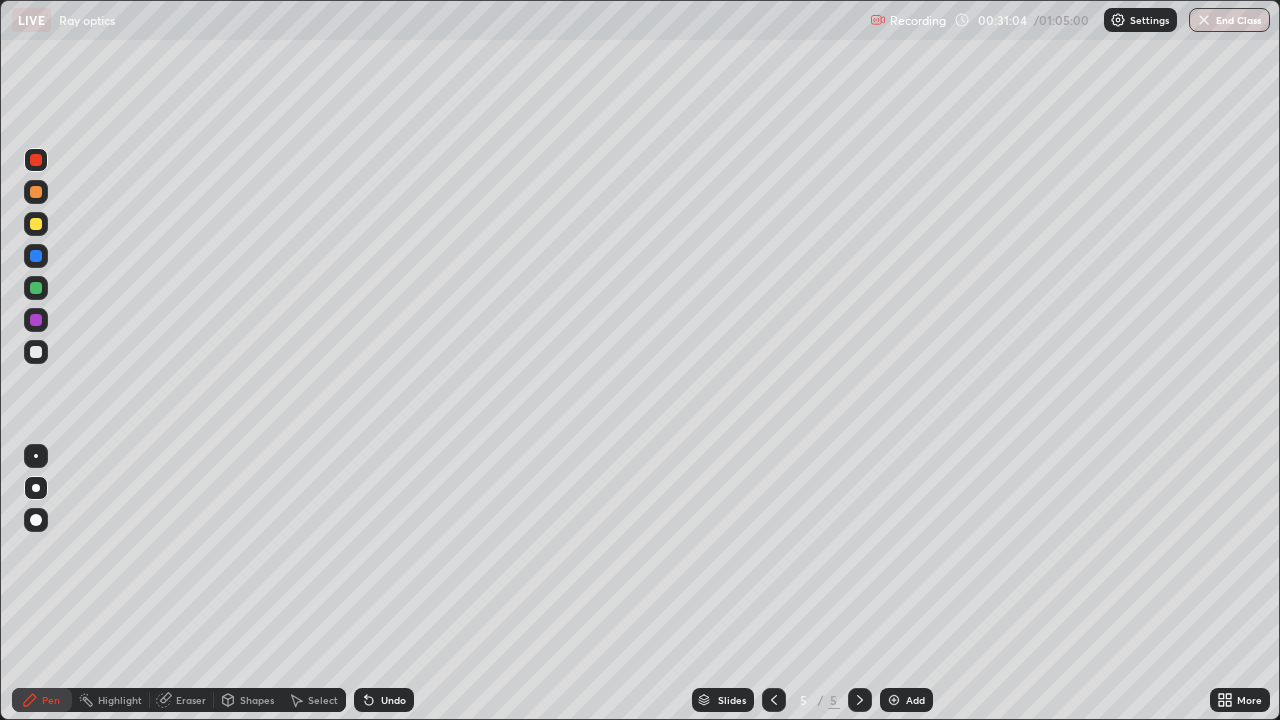 click at bounding box center (894, 700) 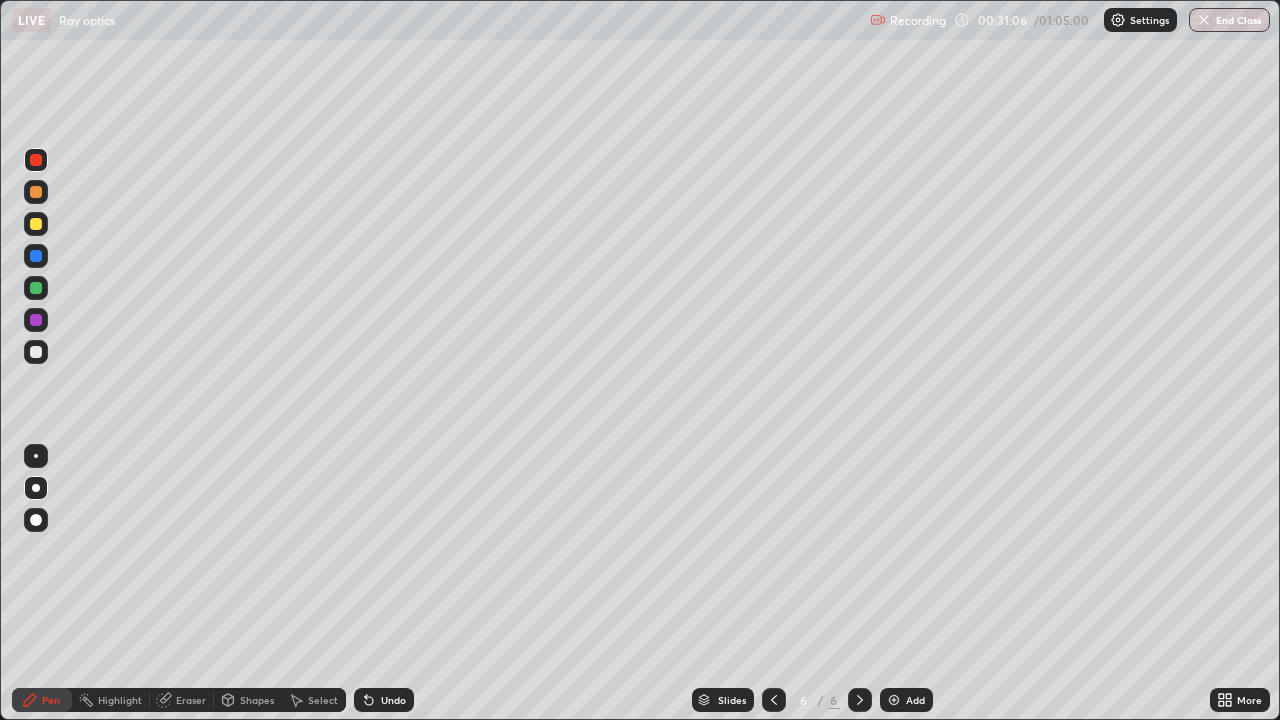 click at bounding box center (36, 352) 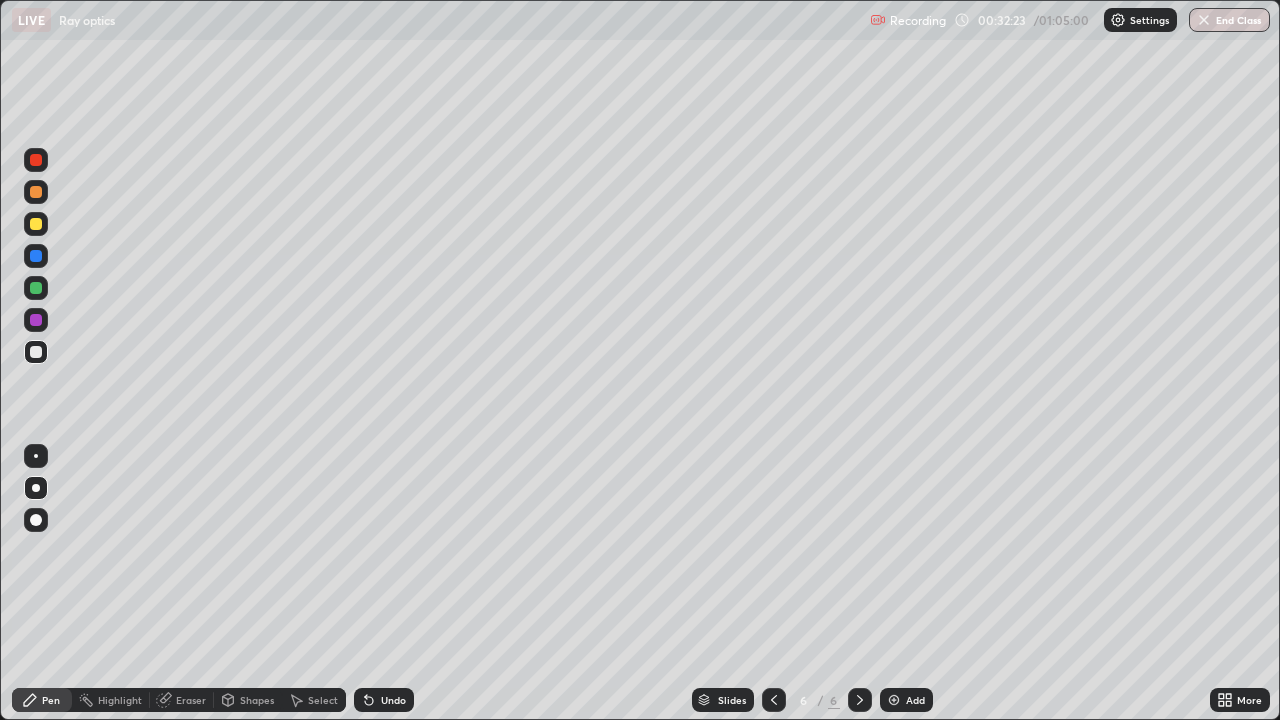 click on "Shapes" at bounding box center (257, 700) 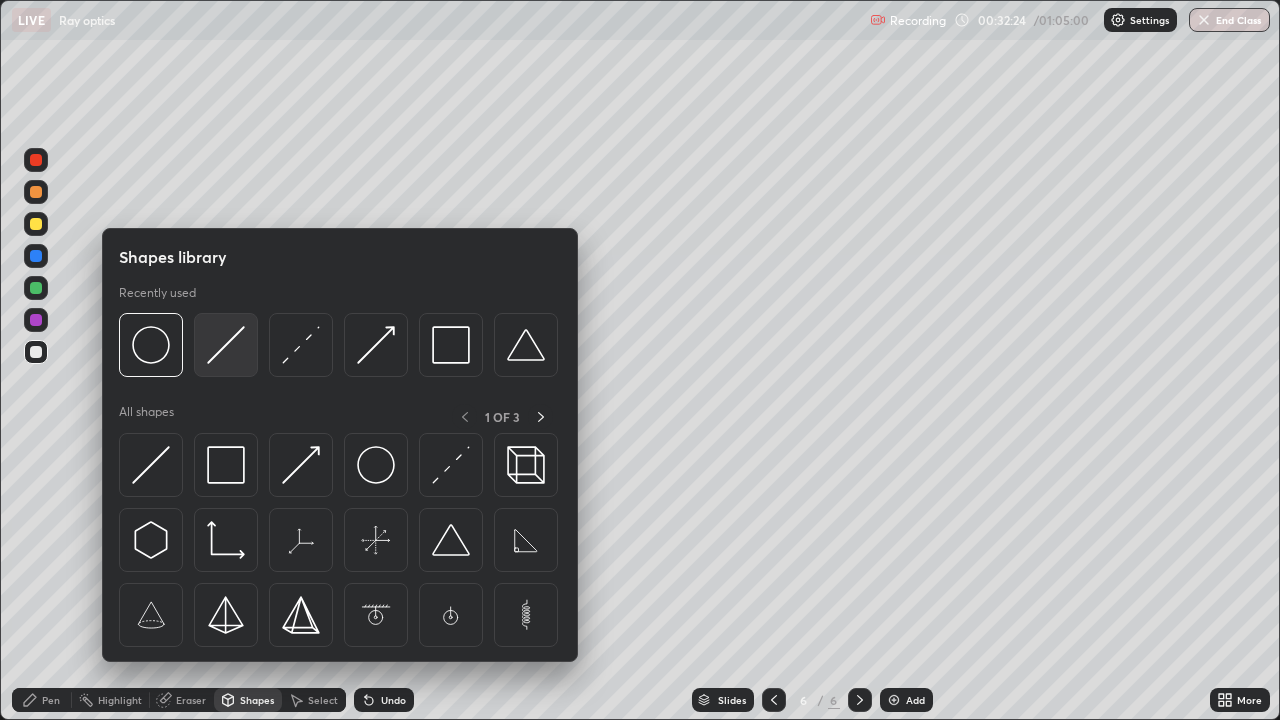 click at bounding box center (226, 345) 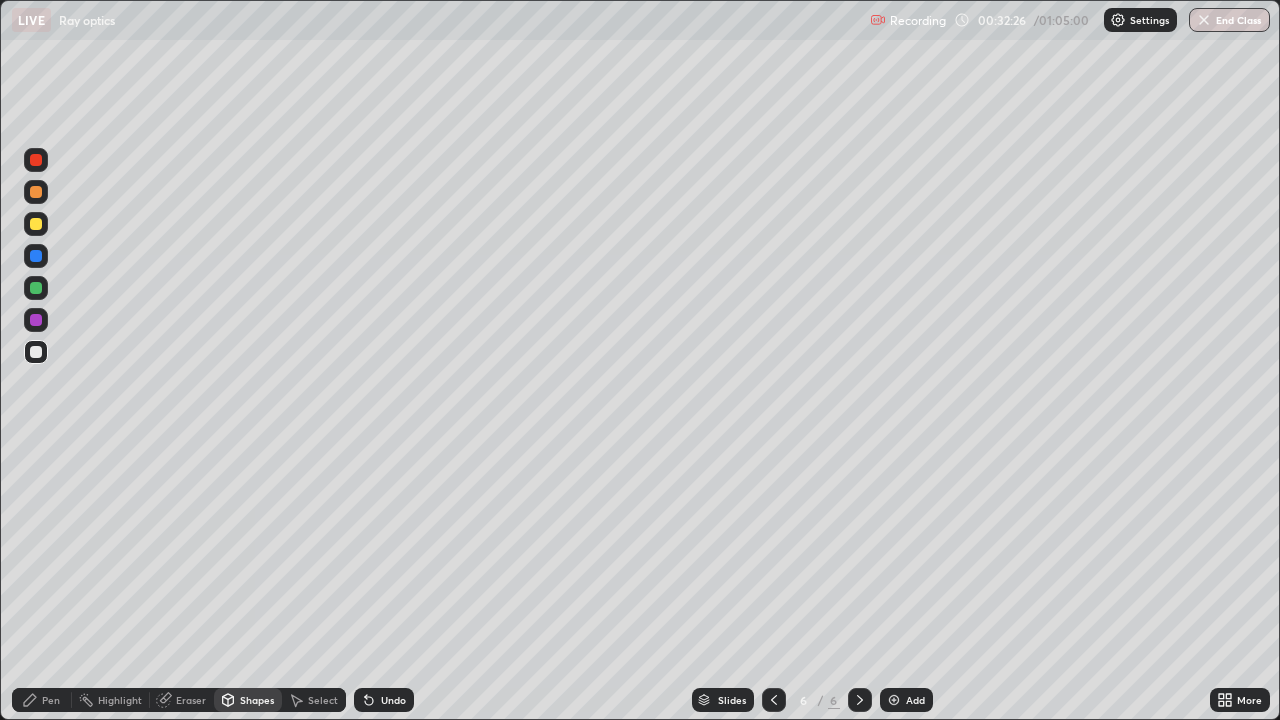 click on "Pen" at bounding box center [51, 700] 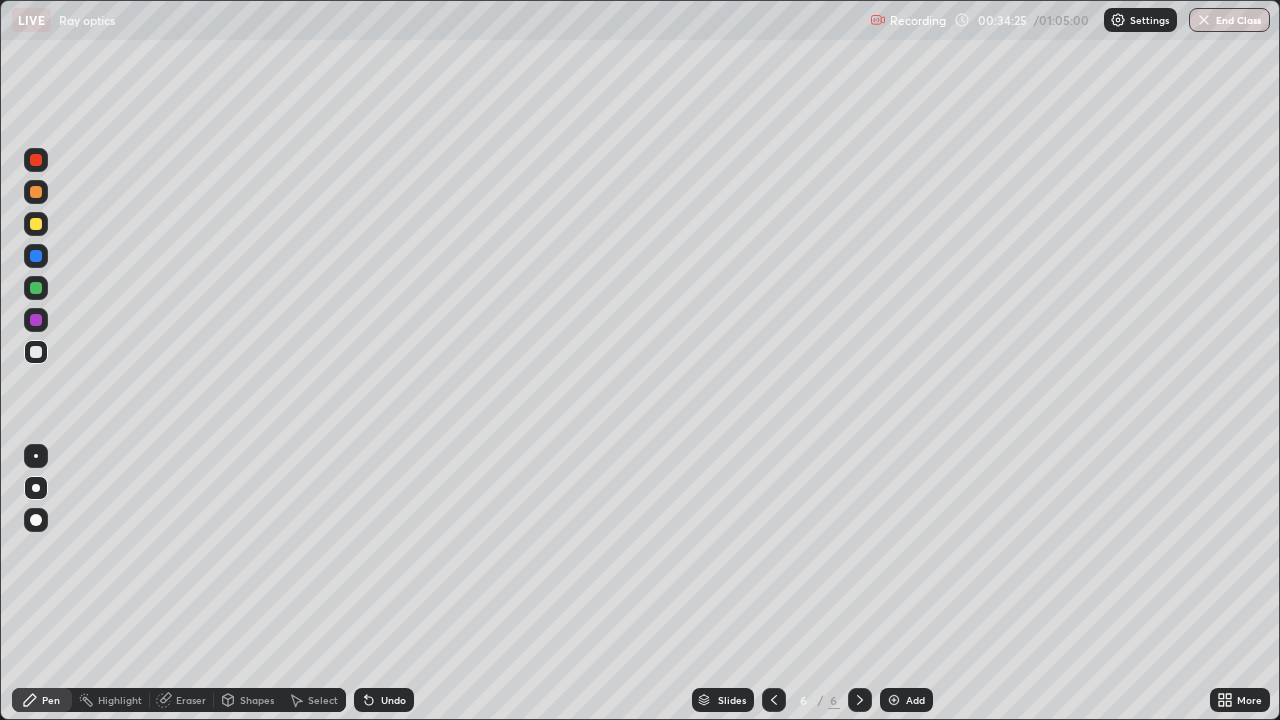 click on "Shapes" at bounding box center (257, 700) 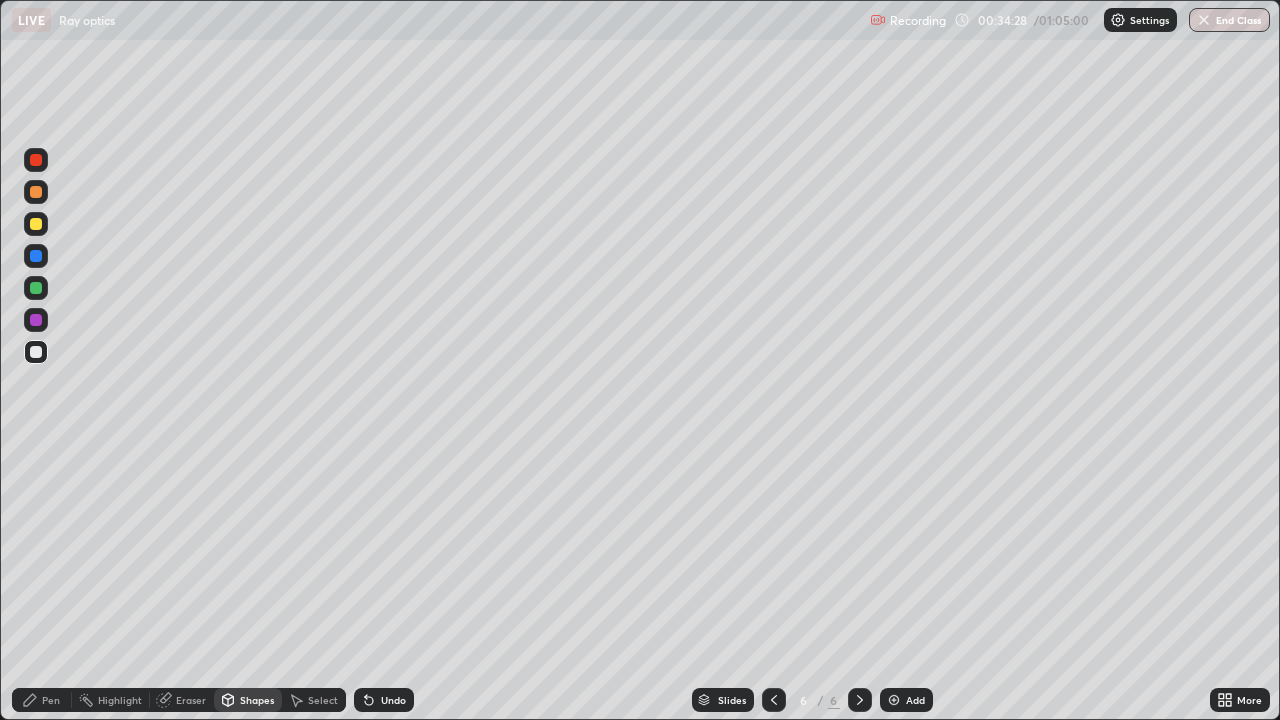 click on "Pen" at bounding box center (42, 700) 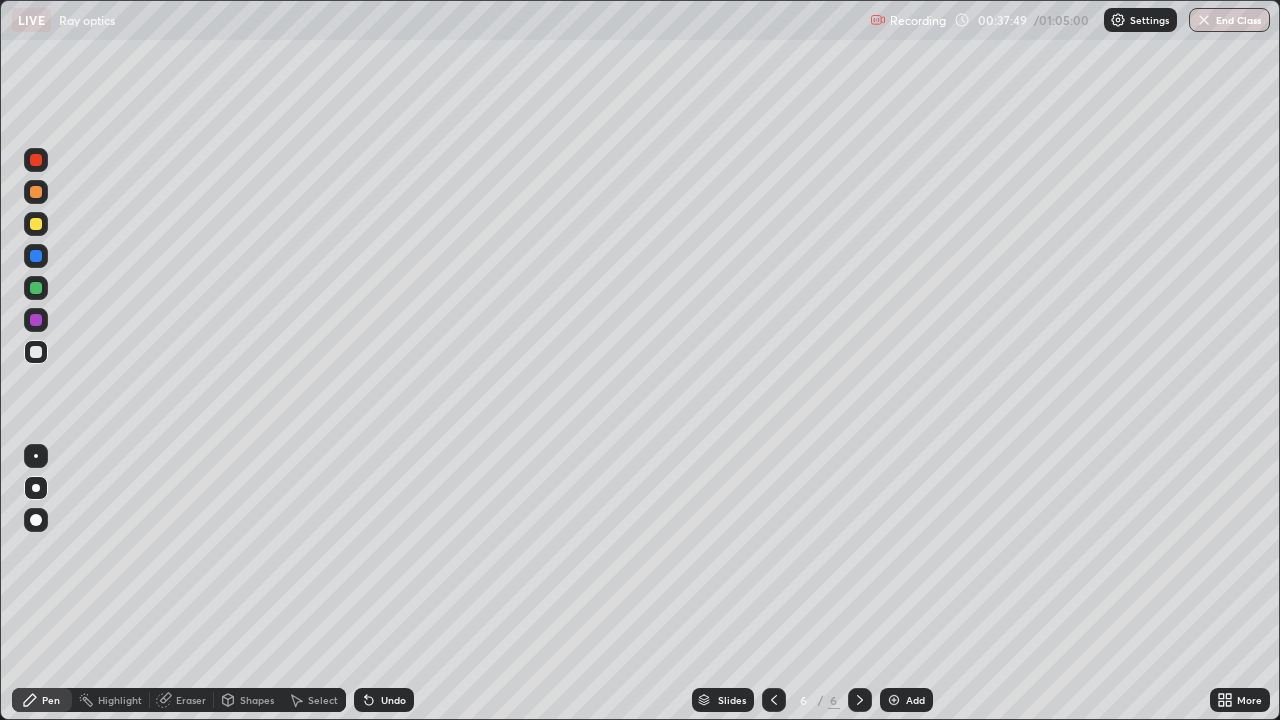 click 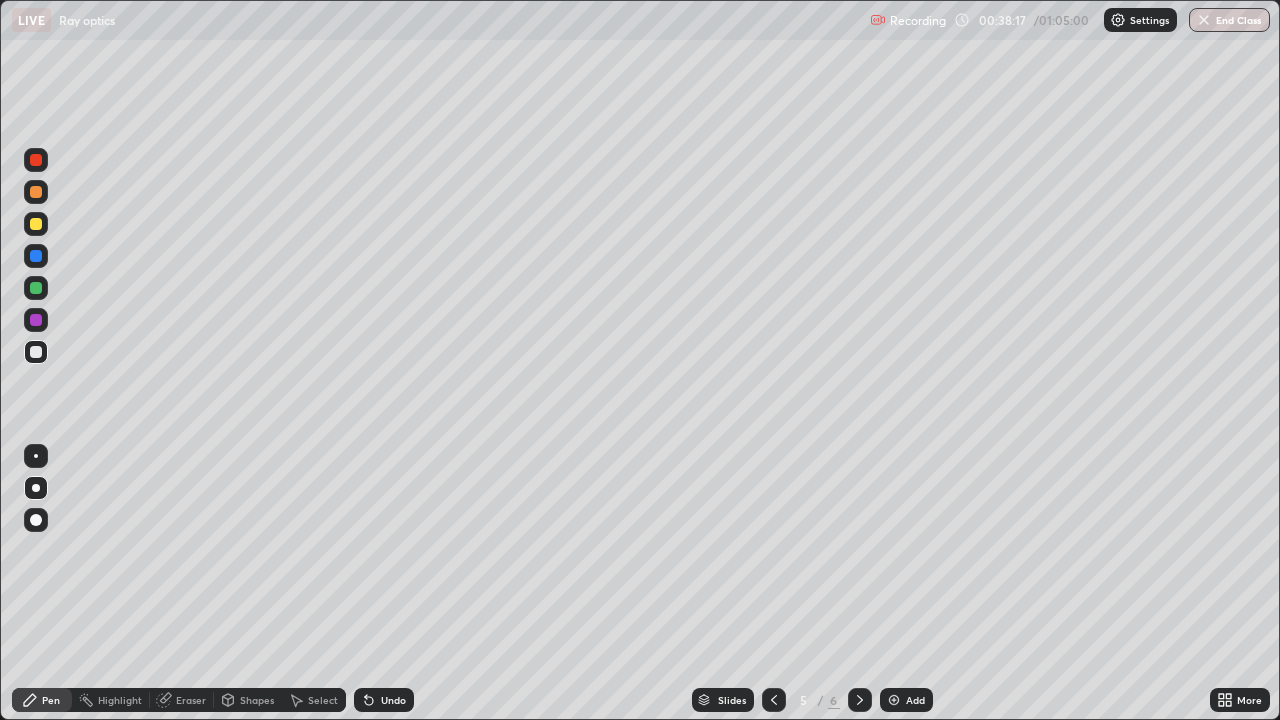 click 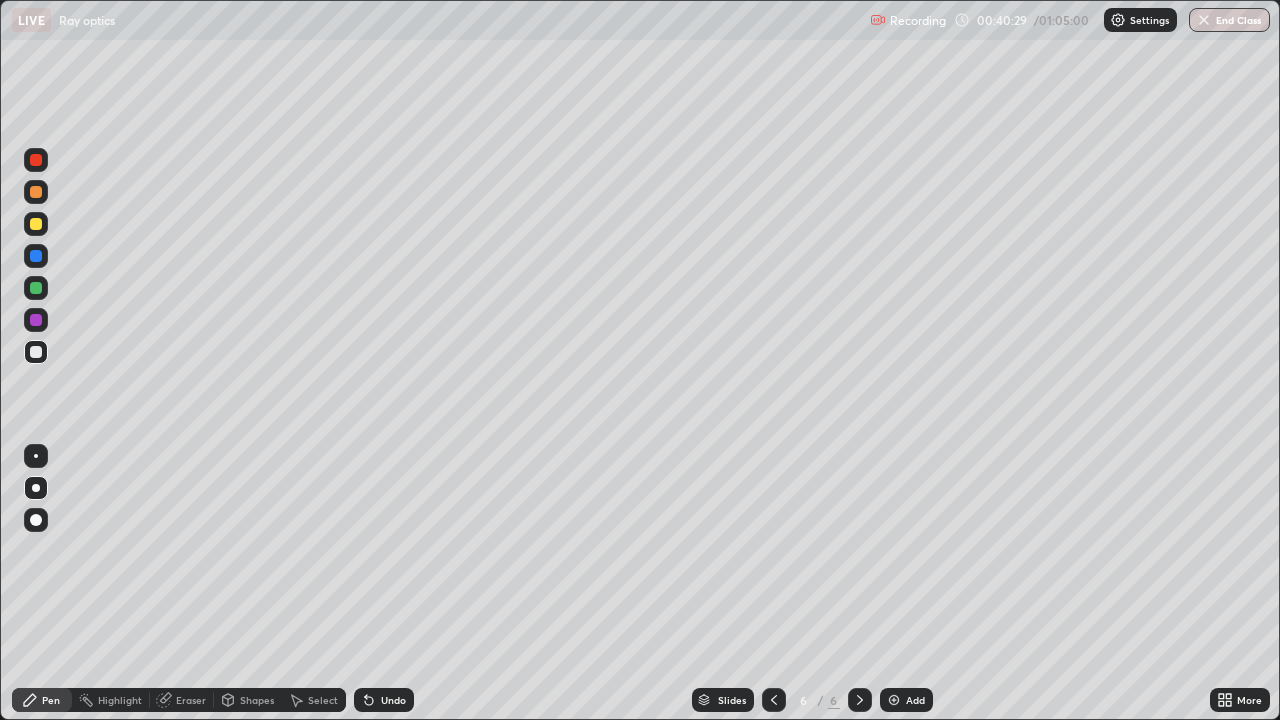 click on "Add" at bounding box center (906, 700) 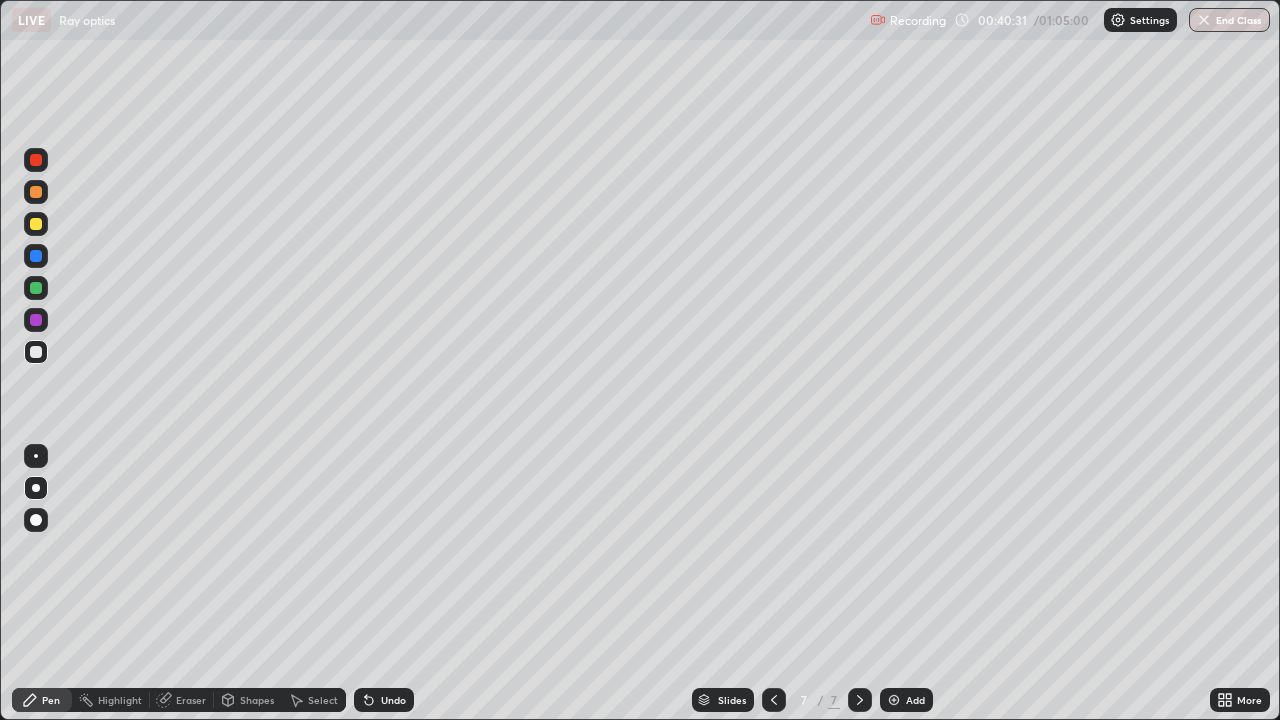 click 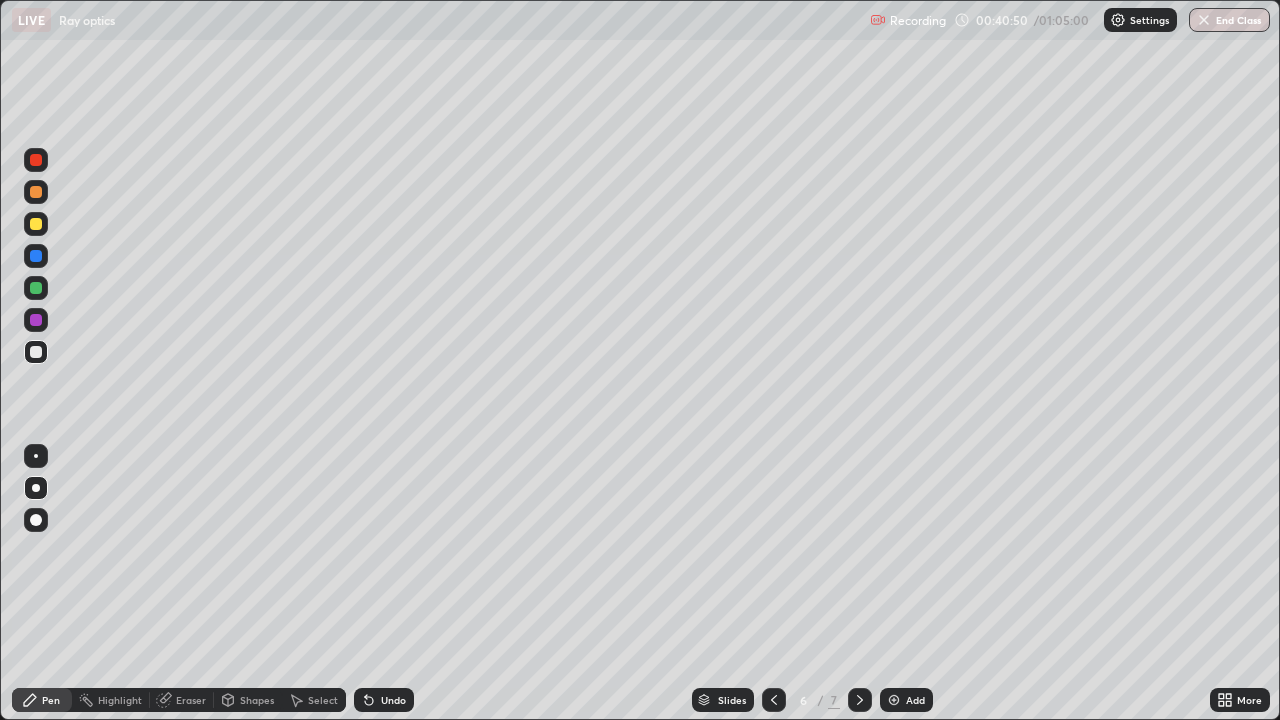 click 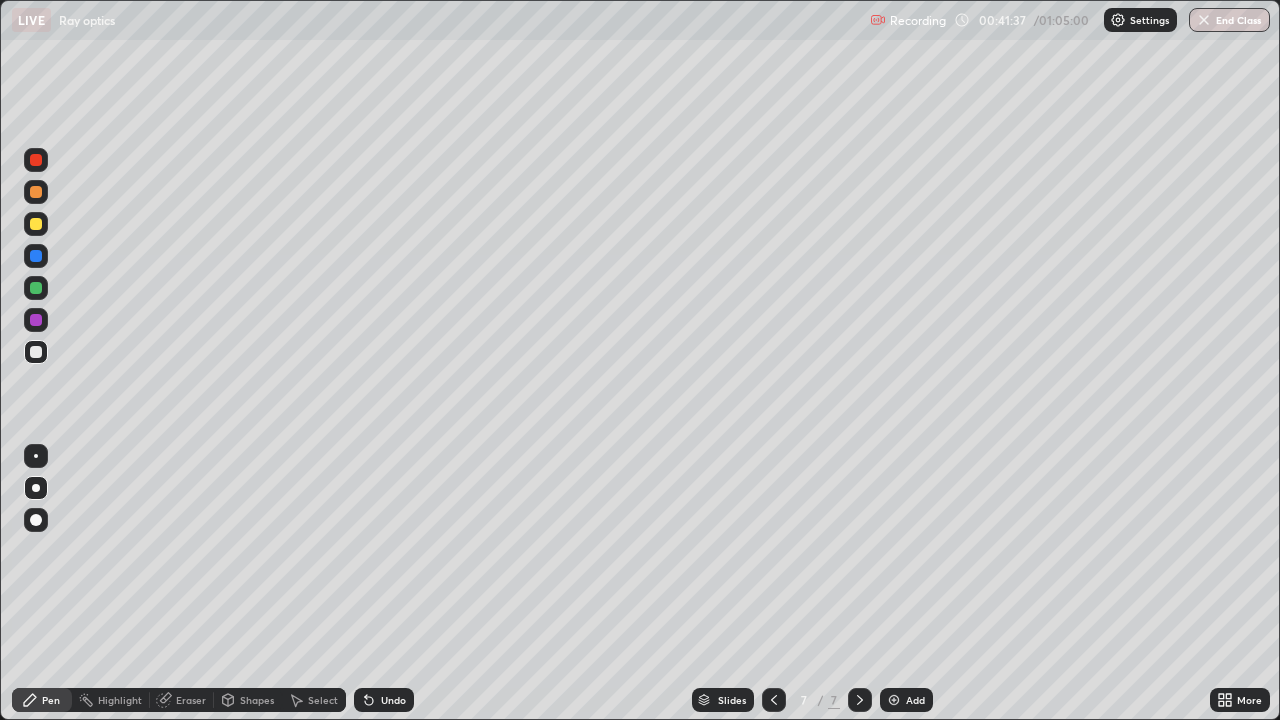 click on "Eraser" at bounding box center (191, 700) 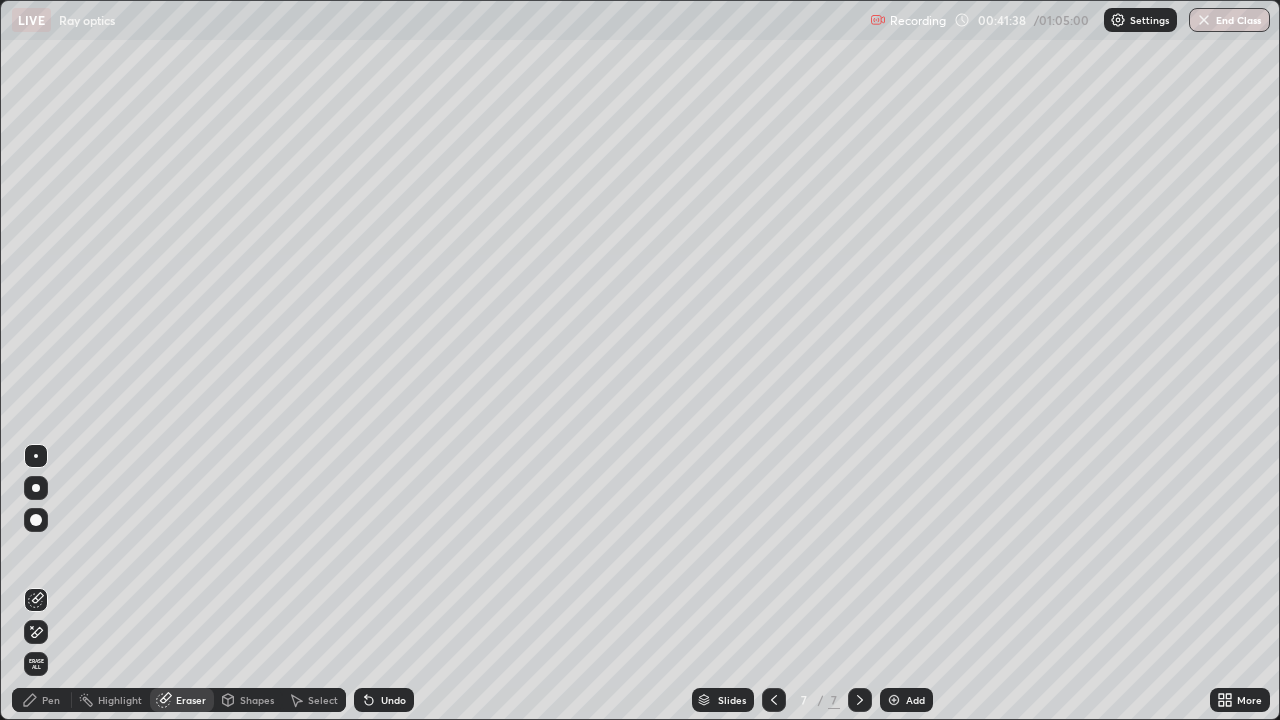click 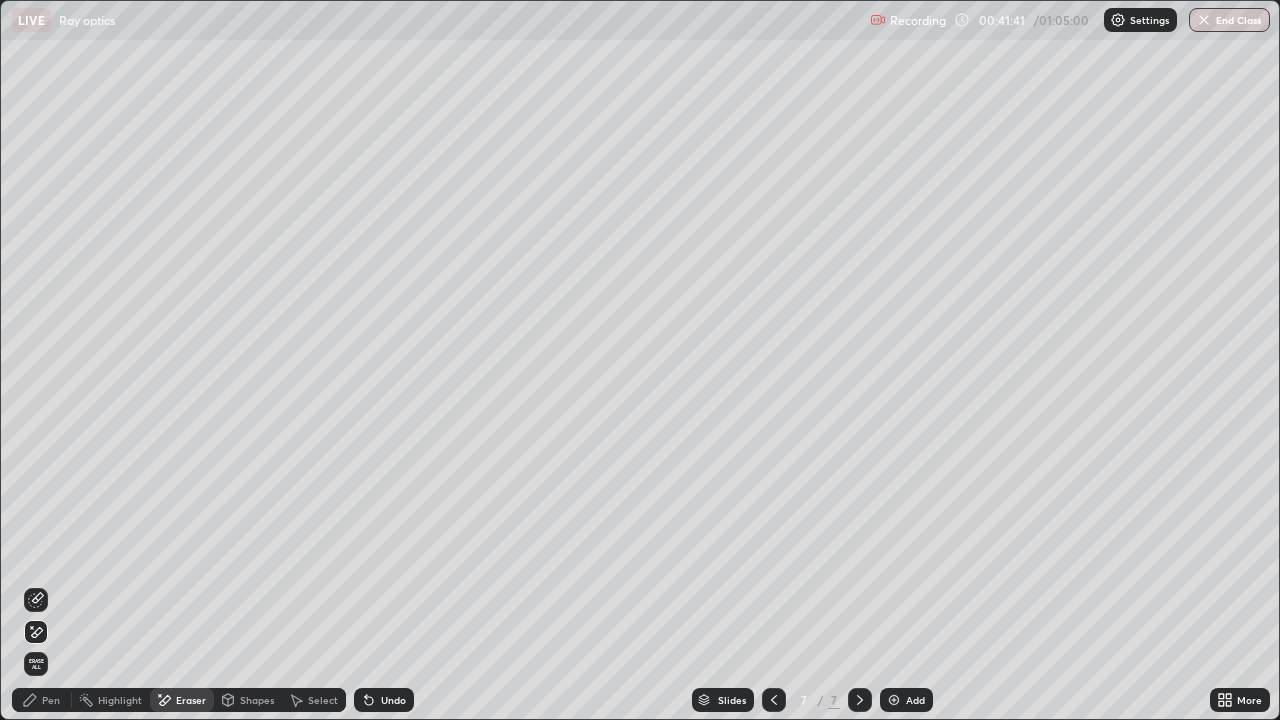 click on "Pen" at bounding box center (51, 700) 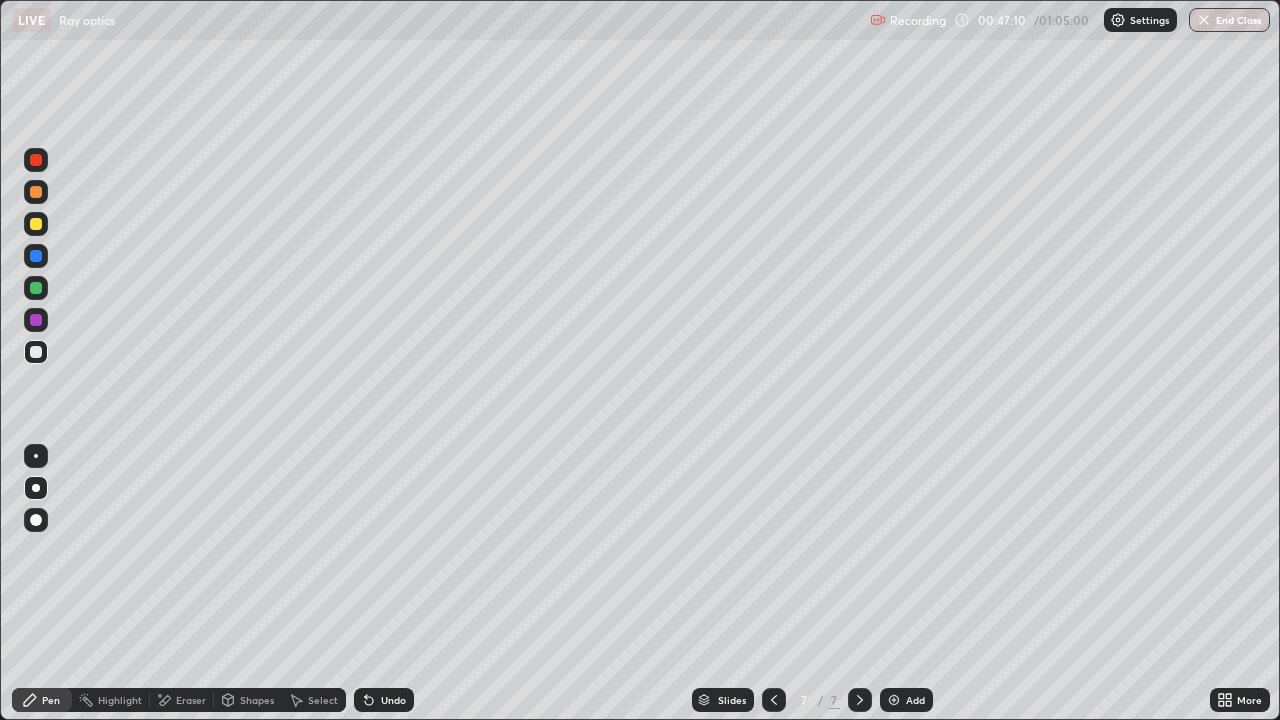 click at bounding box center (894, 700) 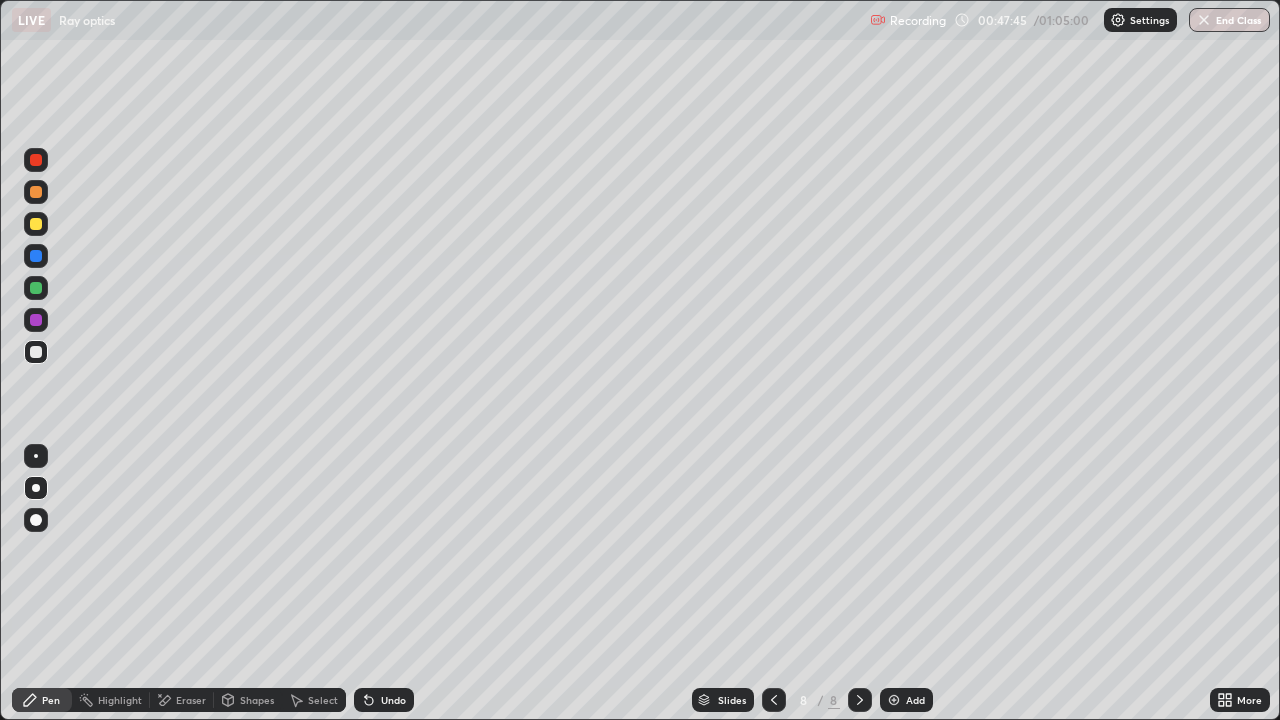 click on "Undo" at bounding box center [393, 700] 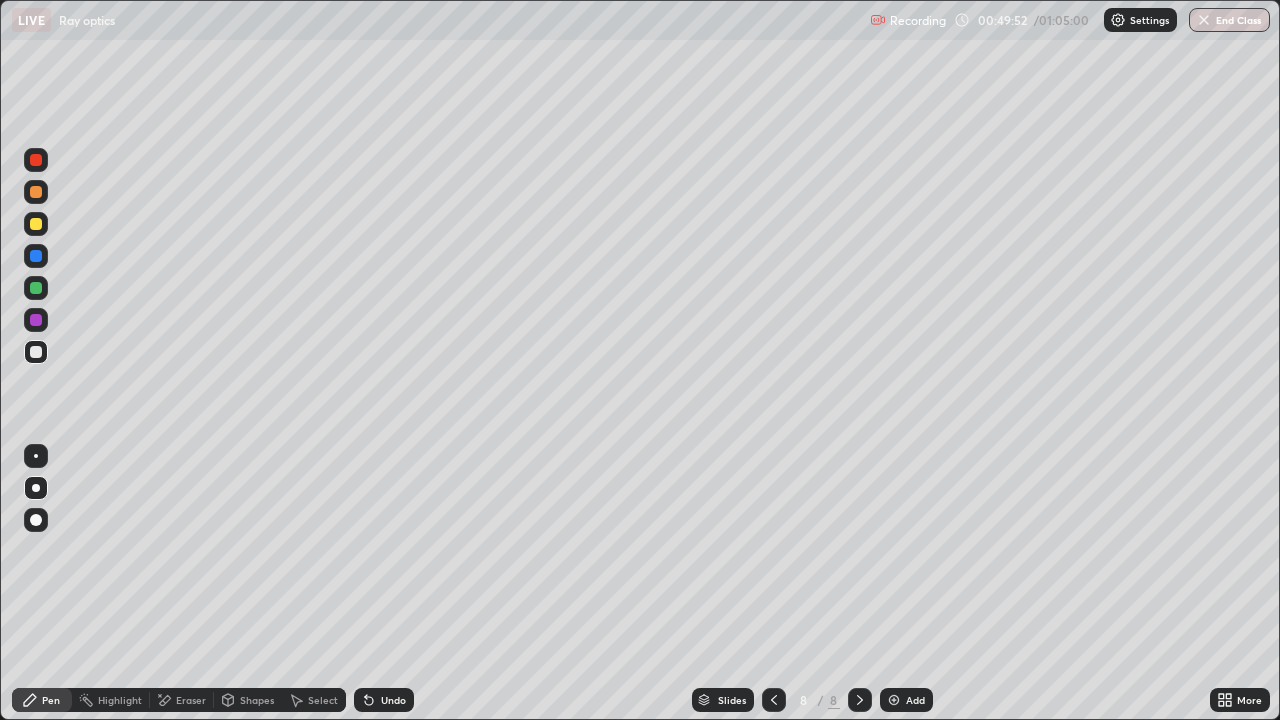 click at bounding box center (894, 700) 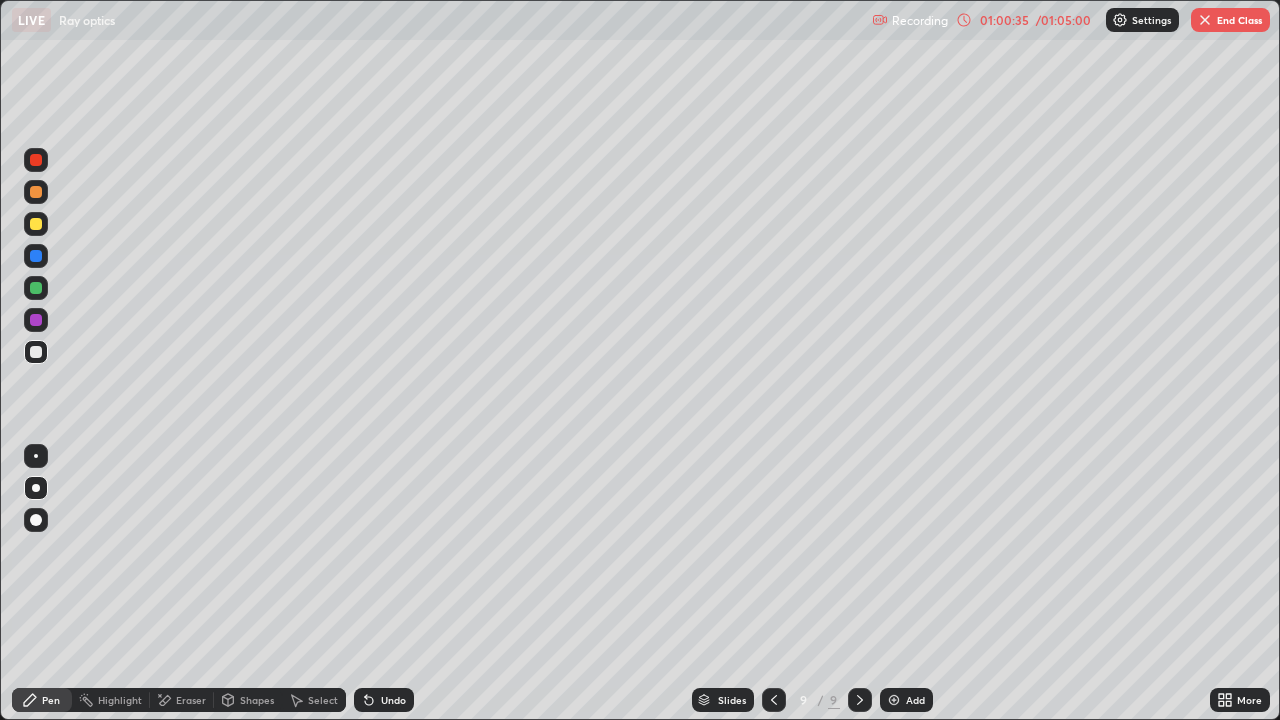 click on "End Class" at bounding box center (1230, 20) 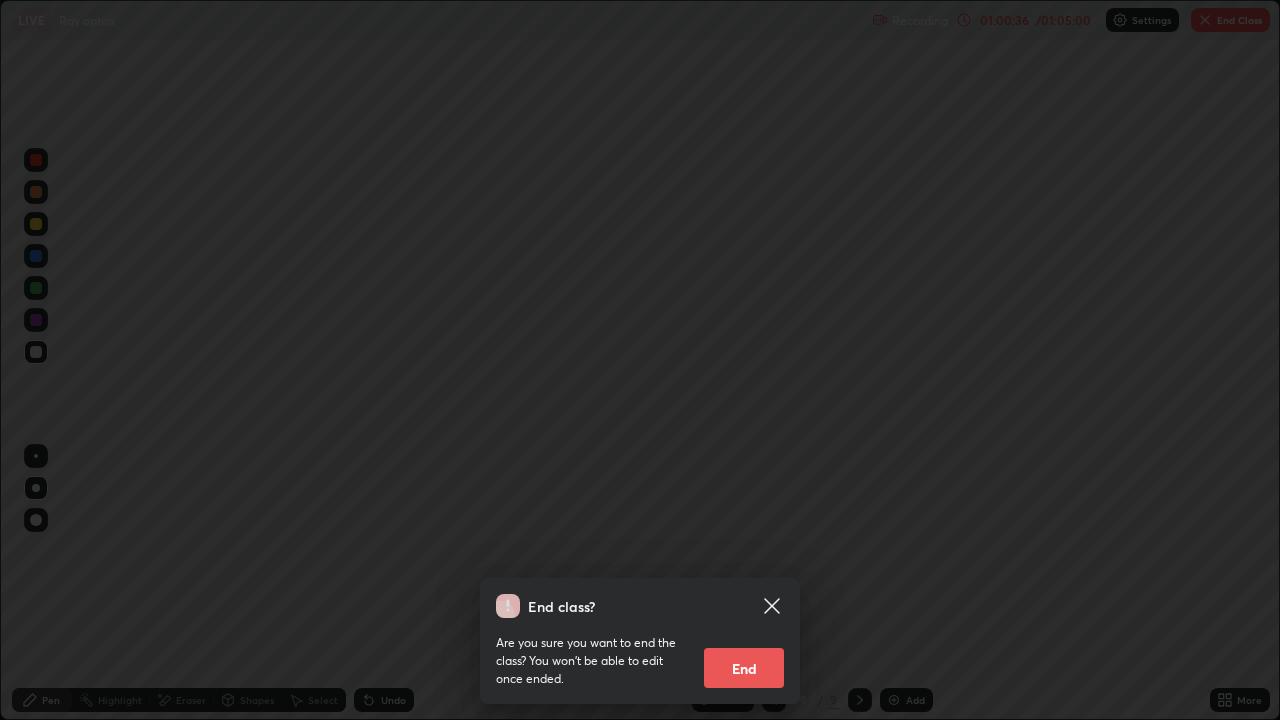 click on "End" at bounding box center (744, 668) 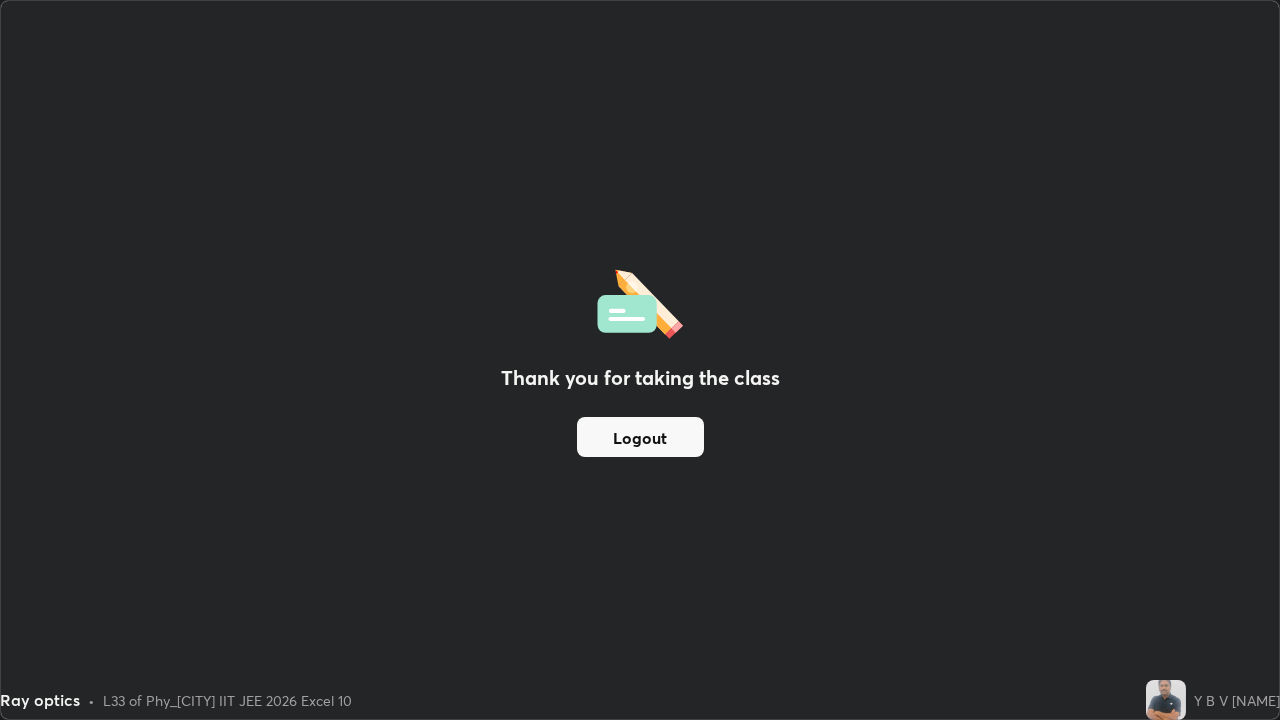 click on "Logout" at bounding box center [640, 437] 